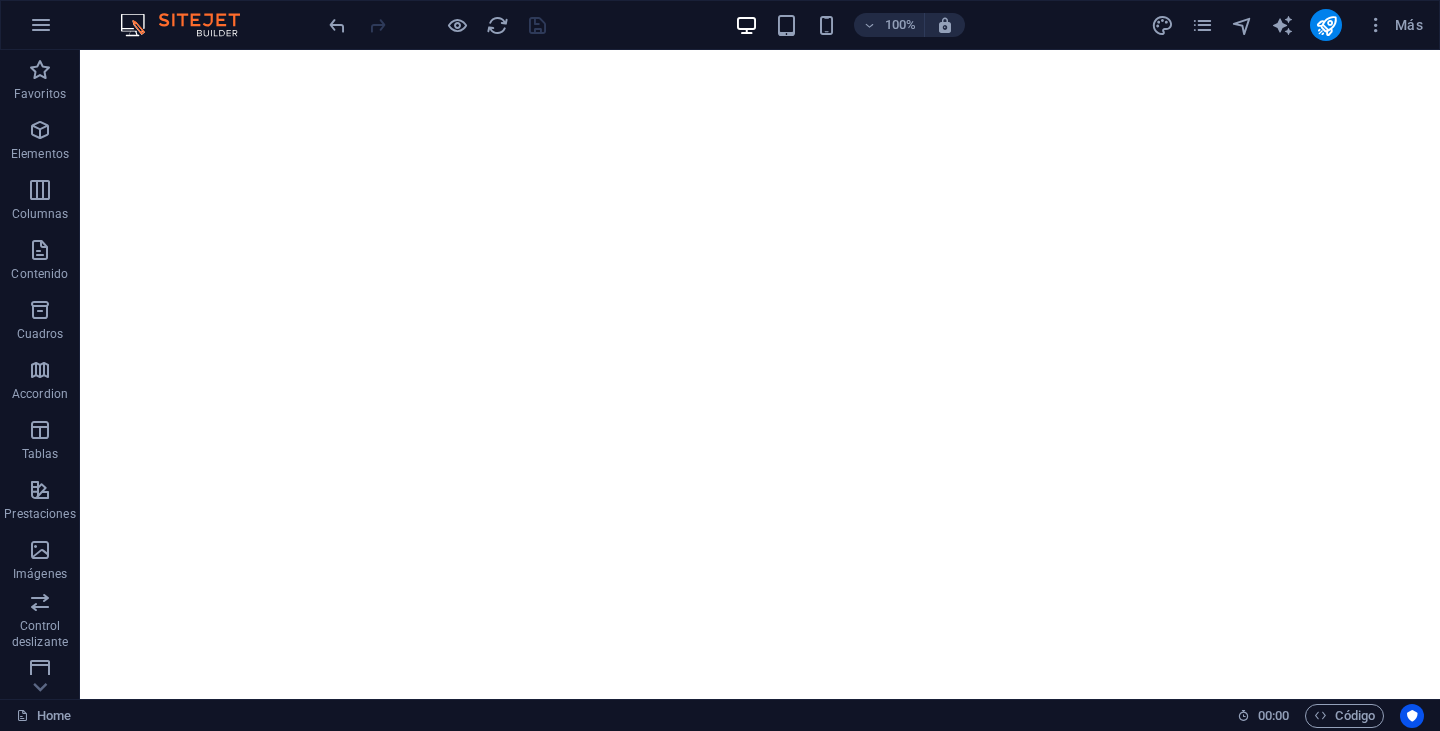 scroll, scrollTop: 0, scrollLeft: 0, axis: both 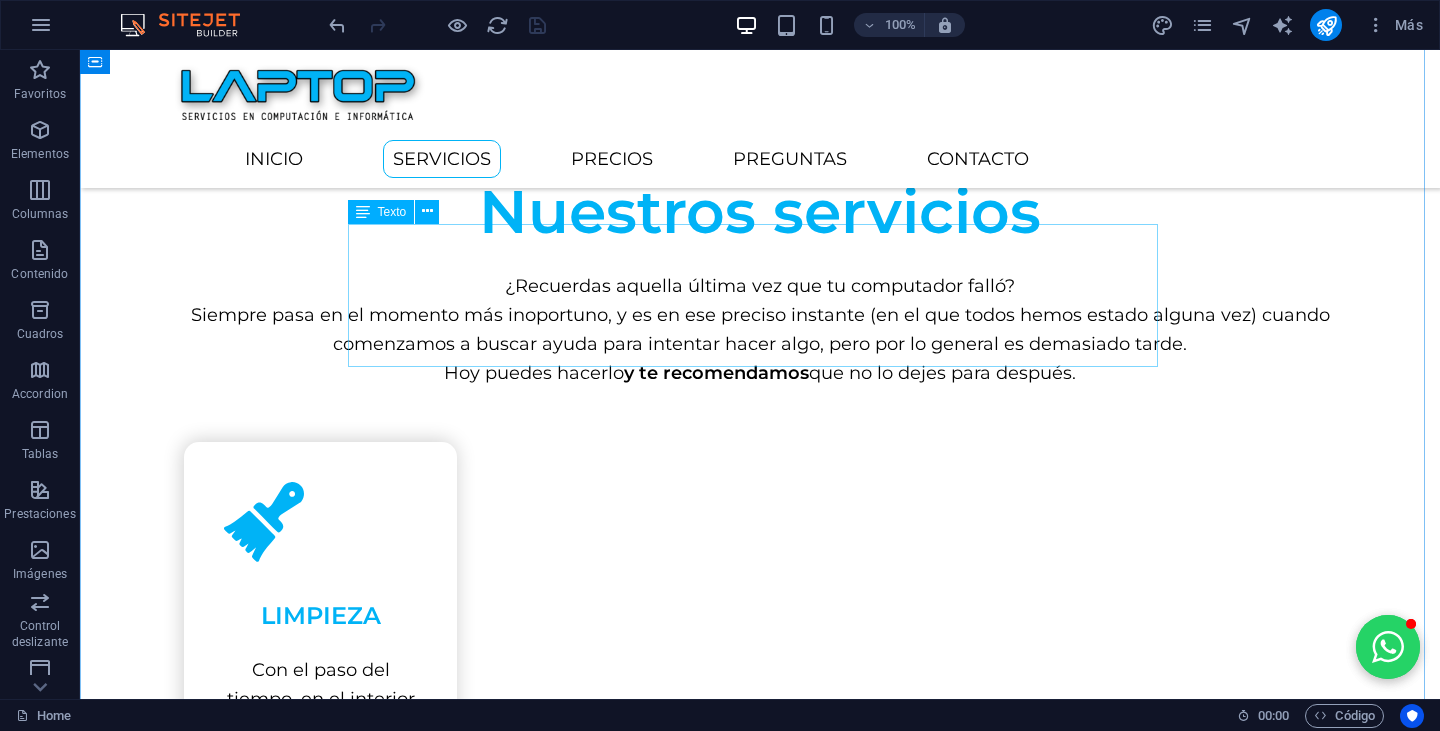 click on "¿Recuerdas aquella última vez que tu computador falló? Siempre pasa en el momento más inoportuno, y es en ese preciso instante (en el que todos hemos estado alguna vez) cuando comenzamos a buscar ayuda para intentar hacer algo, pero por lo general es demasiado tarde. Hoy puedes hacerlo  y te recomendamos  que no lo dejes para después." at bounding box center [760, 329] 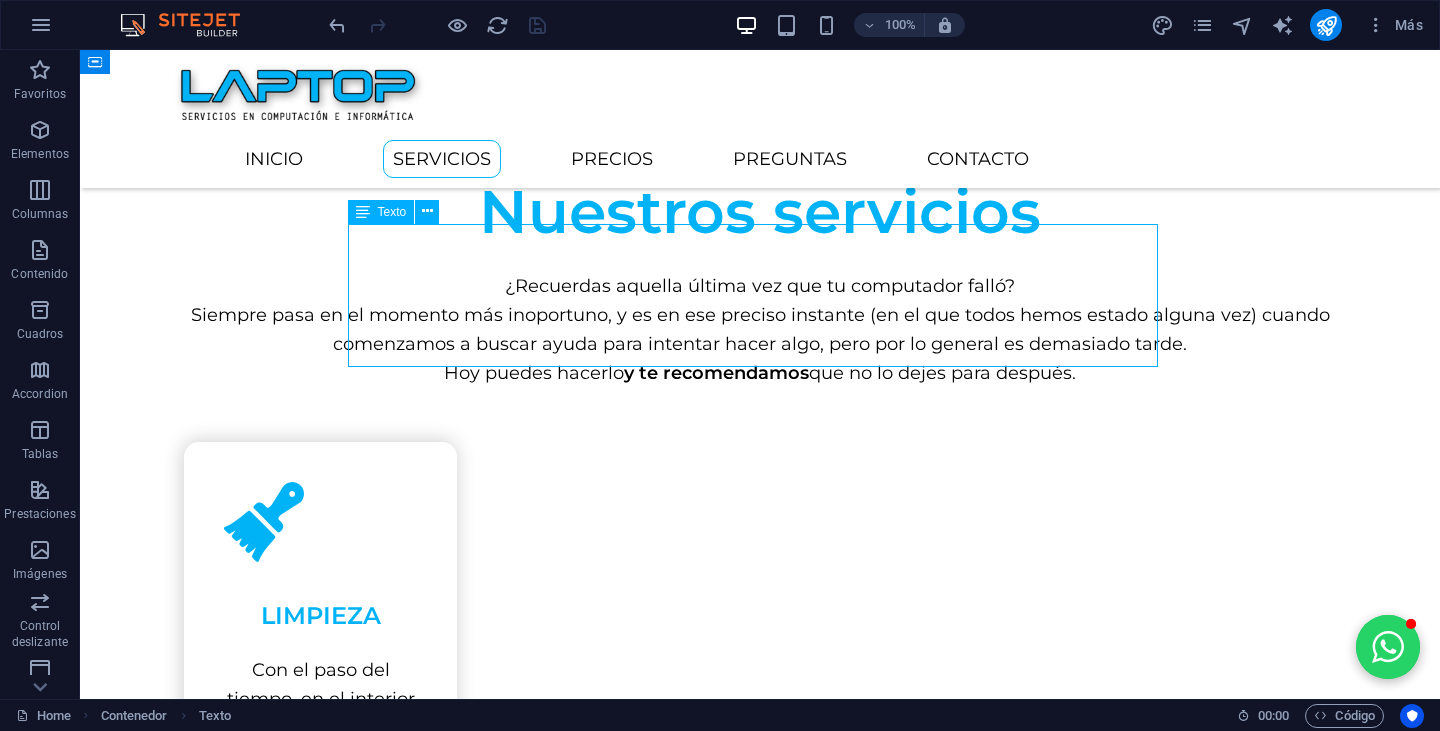 click on "¿Recuerdas aquella última vez que tu computador falló? Siempre pasa en el momento más inoportuno, y es en ese preciso instante (en el que todos hemos estado alguna vez) cuando comenzamos a buscar ayuda para intentar hacer algo, pero por lo general es demasiado tarde. Hoy puedes hacerlo  y te recomendamos  que no lo dejes para después." at bounding box center [760, 329] 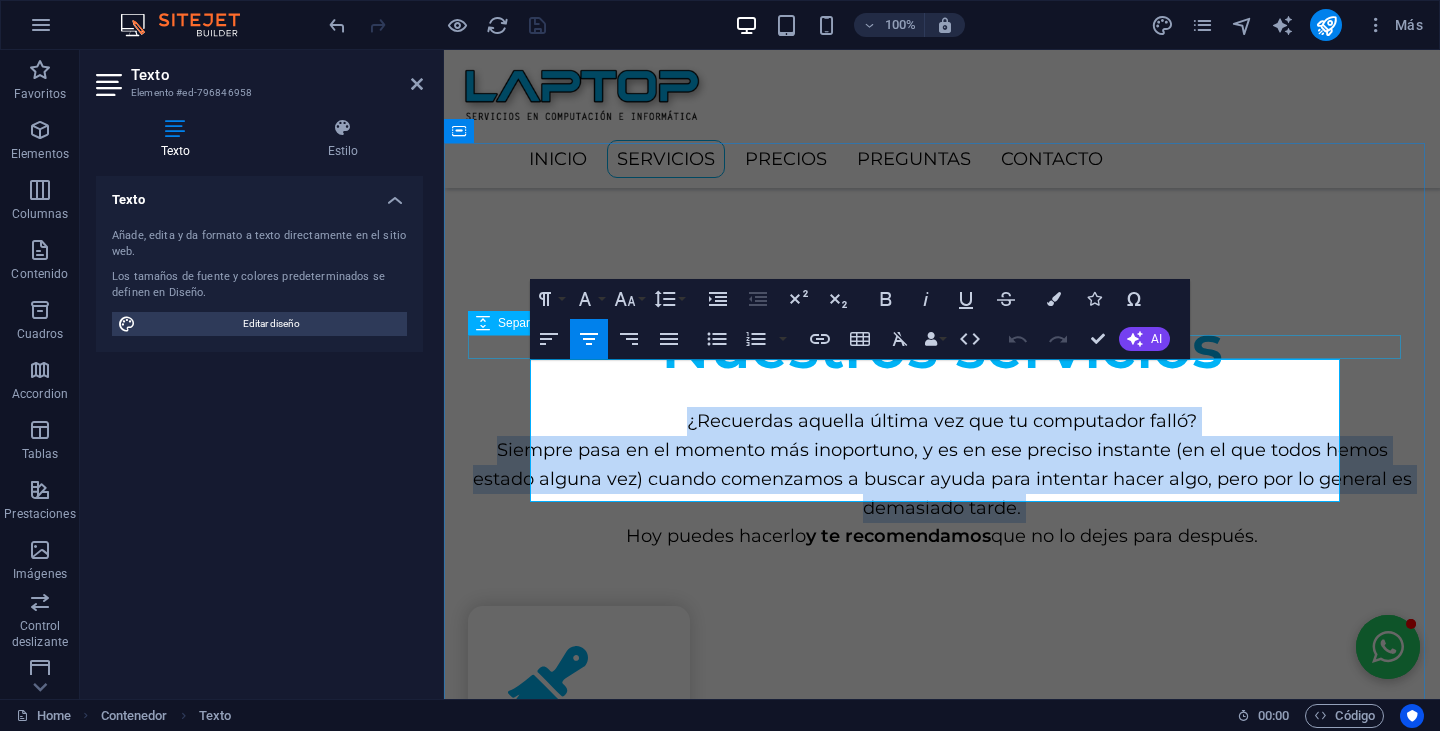 scroll, scrollTop: 851, scrollLeft: 0, axis: vertical 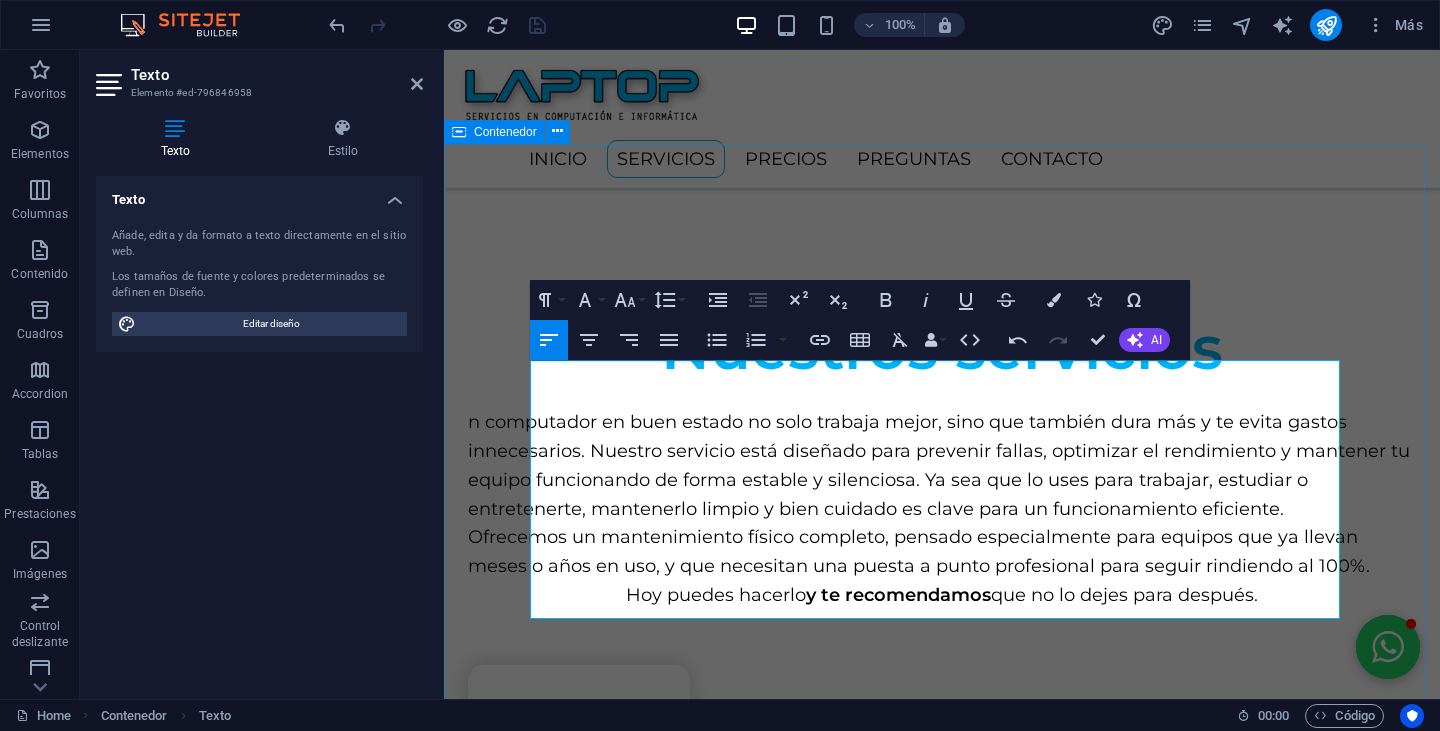 type 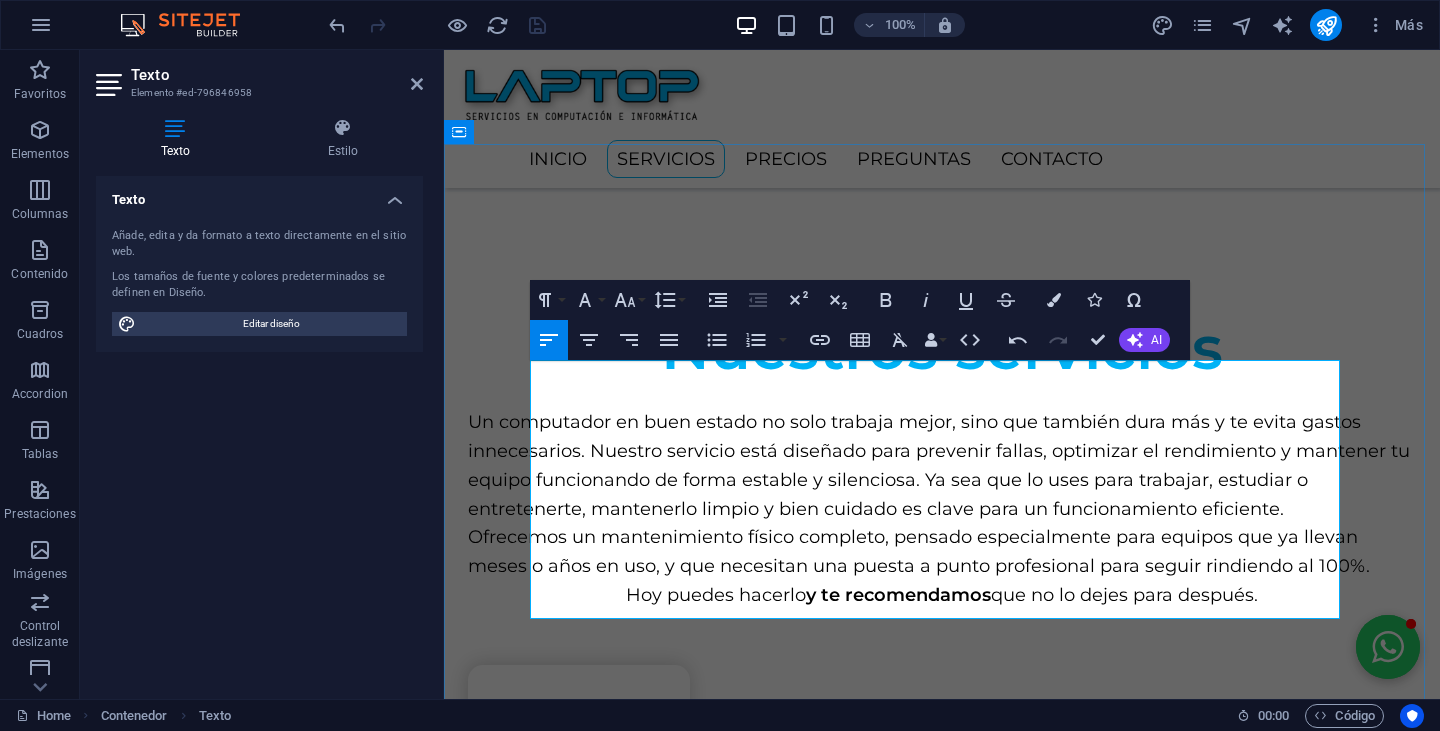 click on "Un computador en buen estado no solo trabaja mejor, sino que también dura más y te evita gastos innecesarios. Nuestro servicio está diseñado para prevenir fallas, optimizar el rendimiento y mantener tu equipo funcionando de forma estable y silenciosa. Ya sea que lo uses para trabajar, estudiar o entretenerte, mantenerlo limpio y bien cuidado es clave para un funcionamiento eficiente." at bounding box center (942, 465) 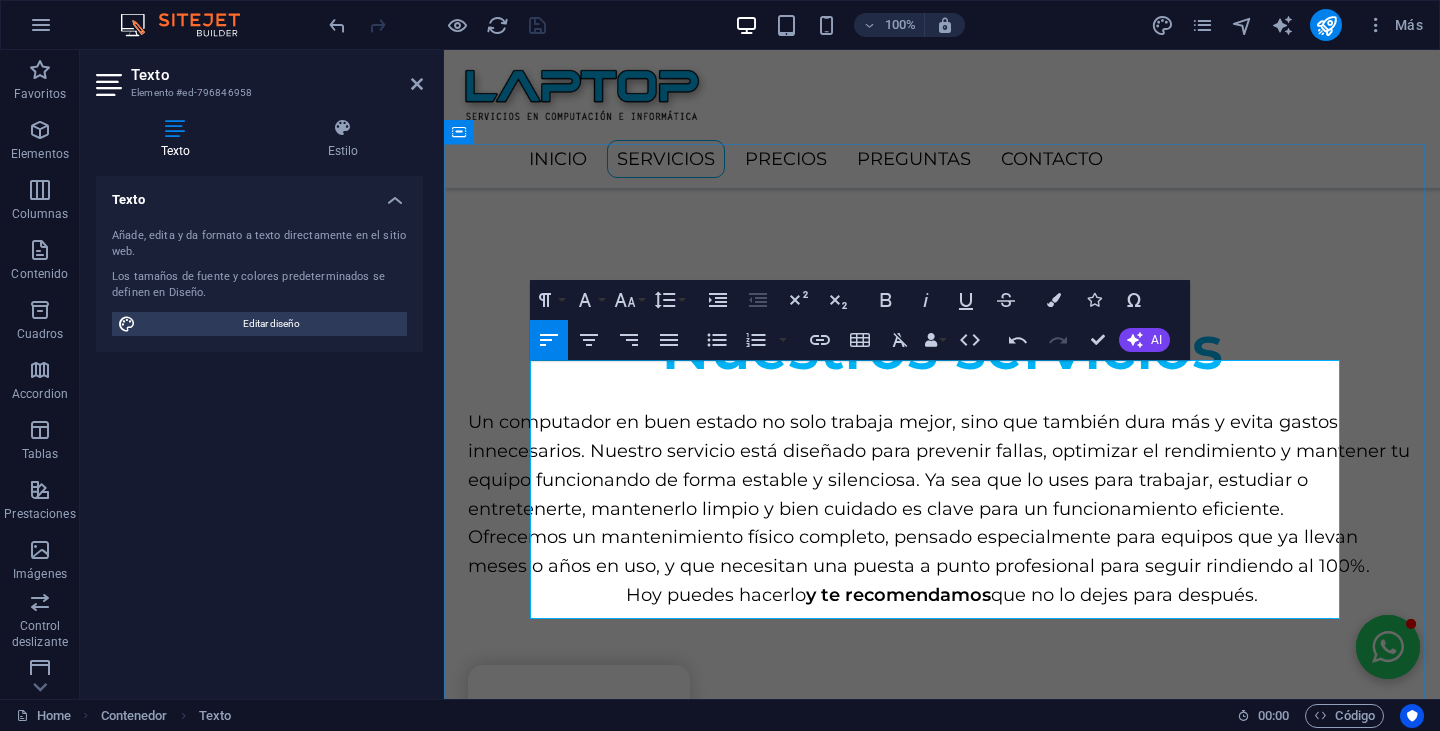 click on "Un computador en buen estado no solo trabaja mejor, sino que también dura más y evita gastos innecesarios. Nuestro servicio está diseñado para prevenir fallas, optimizar el rendimiento y mantener tu equipo funcionando de forma estable y silenciosa. Ya sea que lo uses para trabajar, estudiar o entretenerte, mantenerlo limpio y bien cuidado es clave para un funcionamiento eficiente." at bounding box center (942, 465) 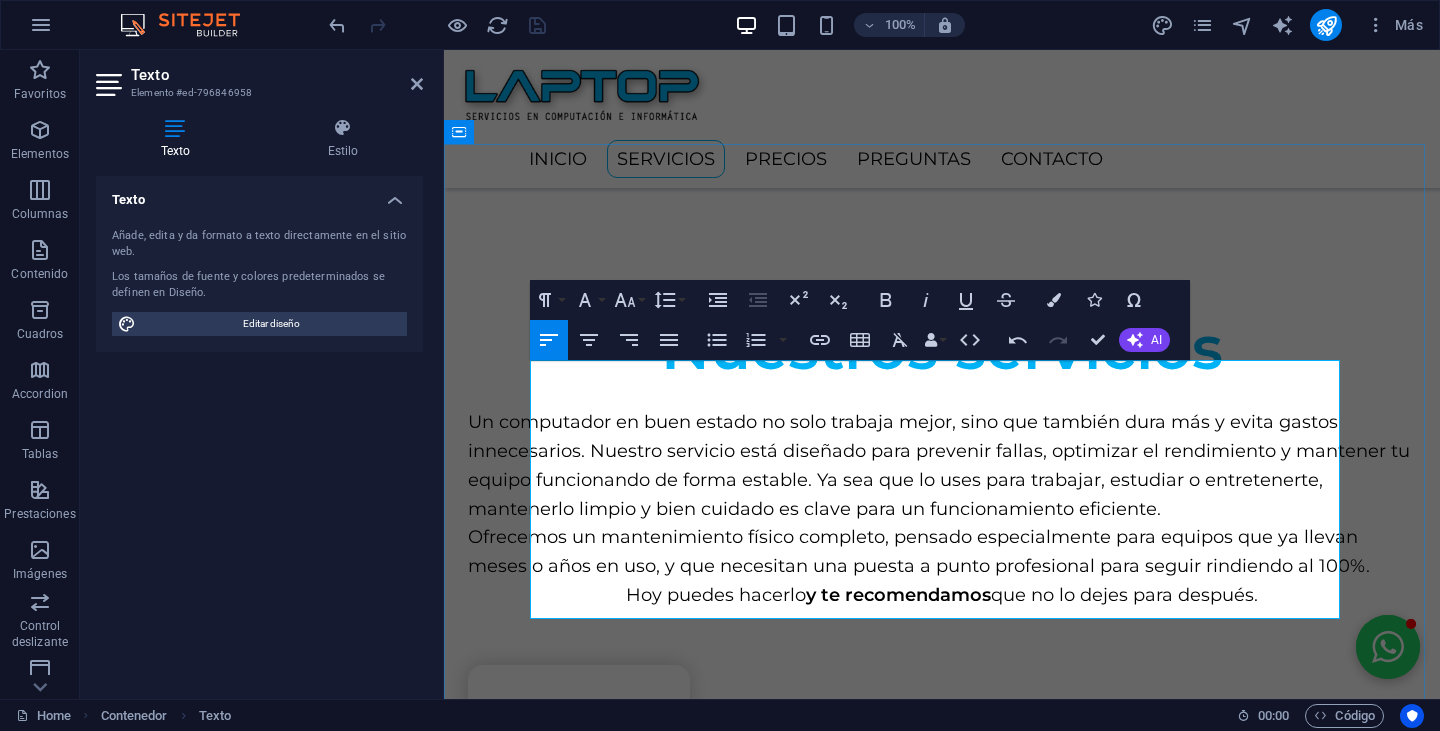 click on "Un computador en buen estado no solo trabaja mejor, sino que también dura más y evita gastos innecesarios. Nuestro servicio está diseñado para prevenir fallas, optimizar el rendimiento y mantener tu equipo funcionando de forma estable. Ya sea que lo uses para trabajar, estudiar o entretenerte, mantenerlo limpio y bien cuidado es clave para un funcionamiento eficiente." at bounding box center [942, 465] 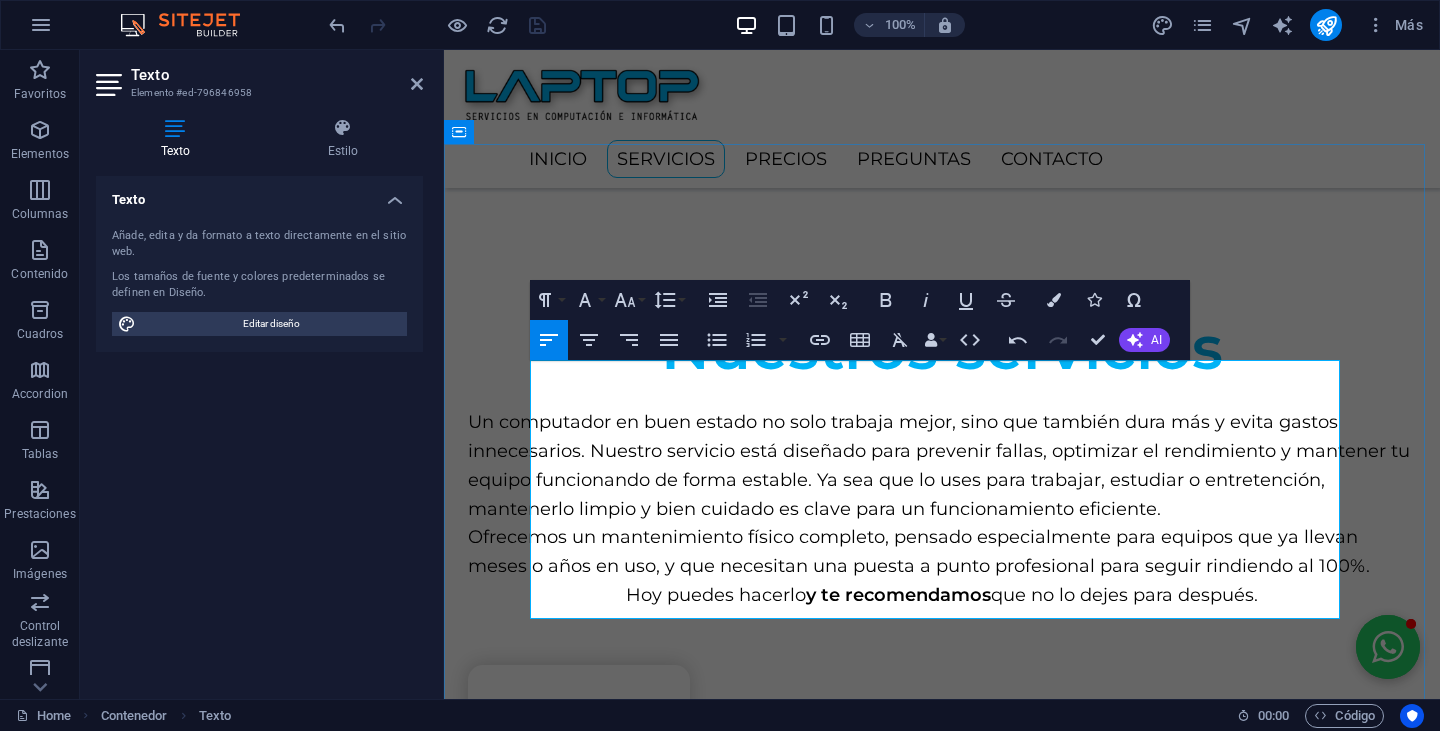 click on "Un computador en buen estado no solo trabaja mejor, sino que también dura más y evita gastos innecesarios. Nuestro servicio está diseñado para prevenir fallas, optimizar el rendimiento y mantener tu equipo funcionando de forma estable. Ya sea que lo uses para trabajar, estudiar o entretención, mantenerlo limpio y bien cuidado es clave para un funcionamiento eficiente." at bounding box center (942, 465) 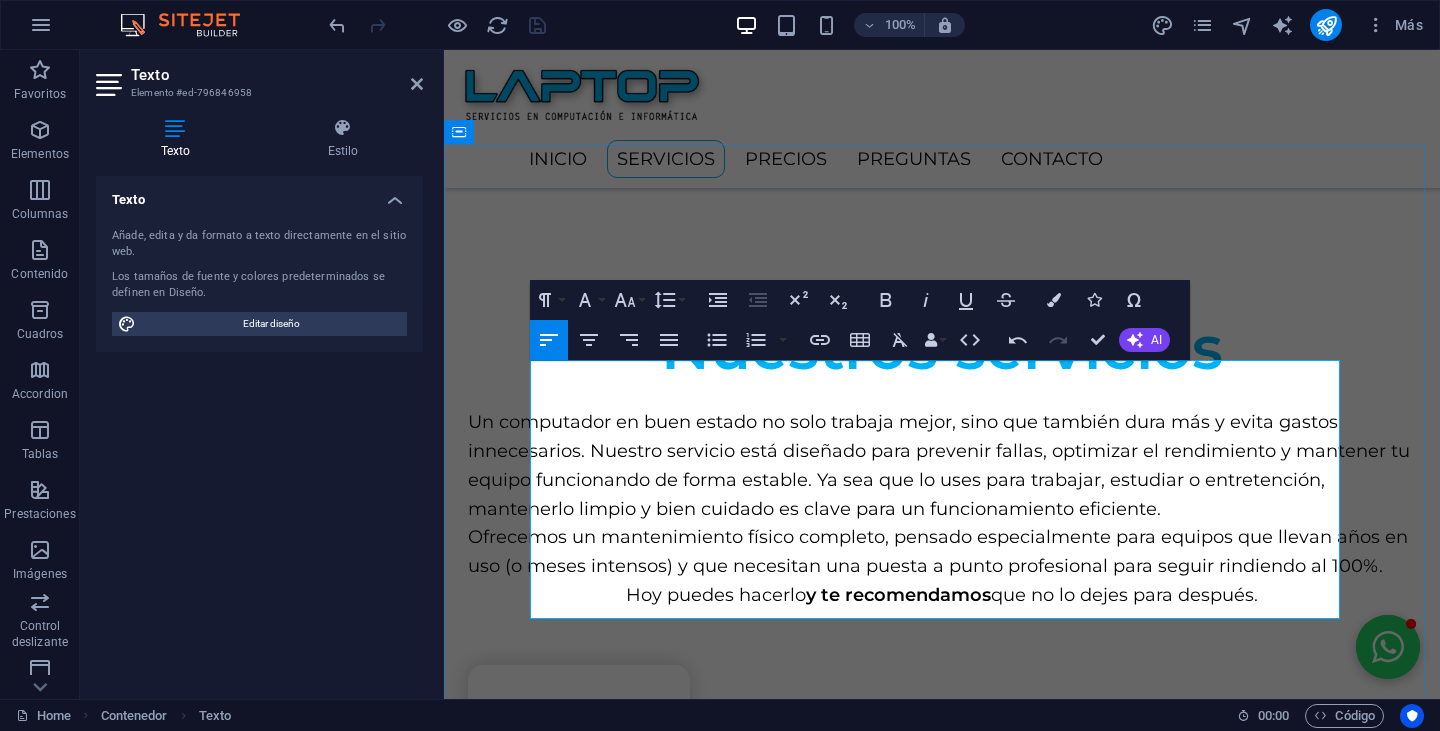 click on "Ofrecemos un mantenimiento físico completo, pensado especialmente para equipos que llevan años en uso (o meses intensos) y que necesitan una puesta a punto profesional para seguir rindiendo al 100%." at bounding box center (942, 552) 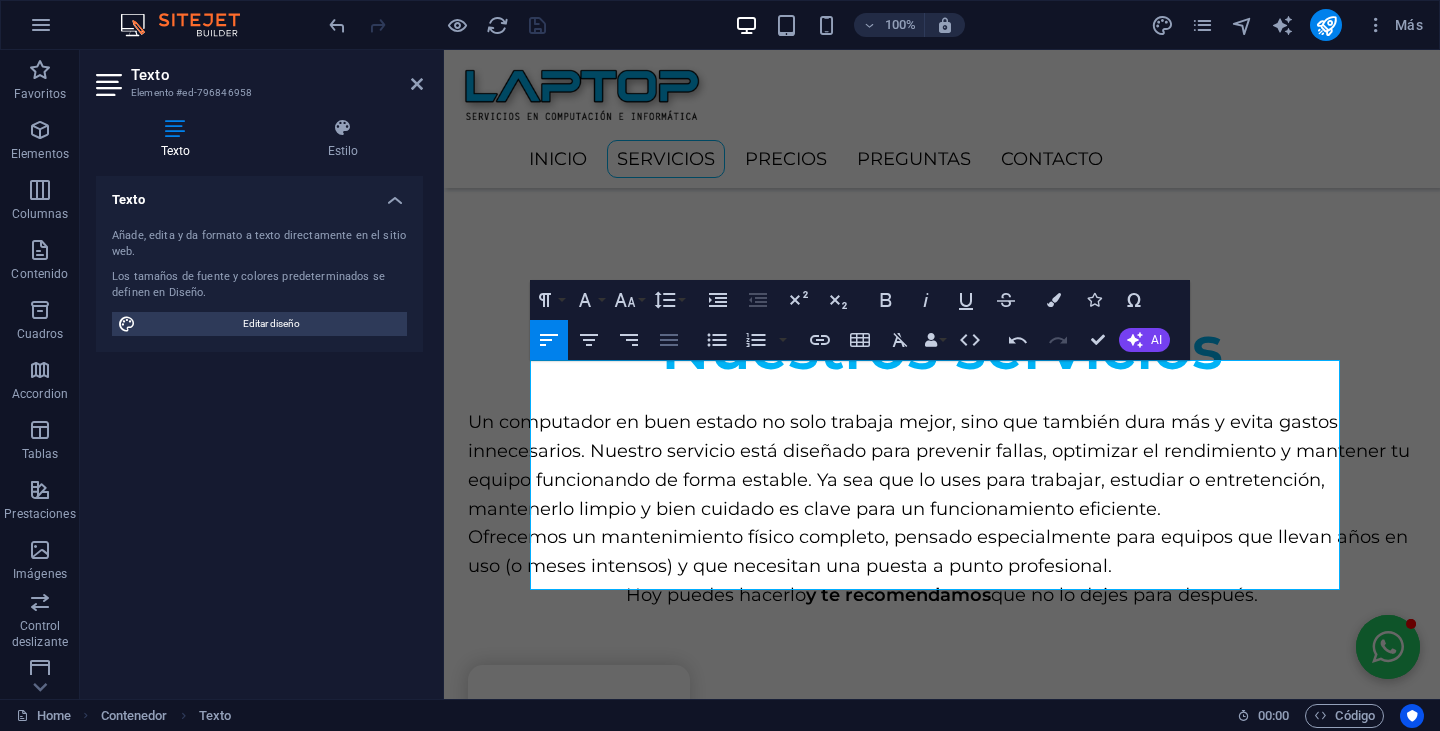 click 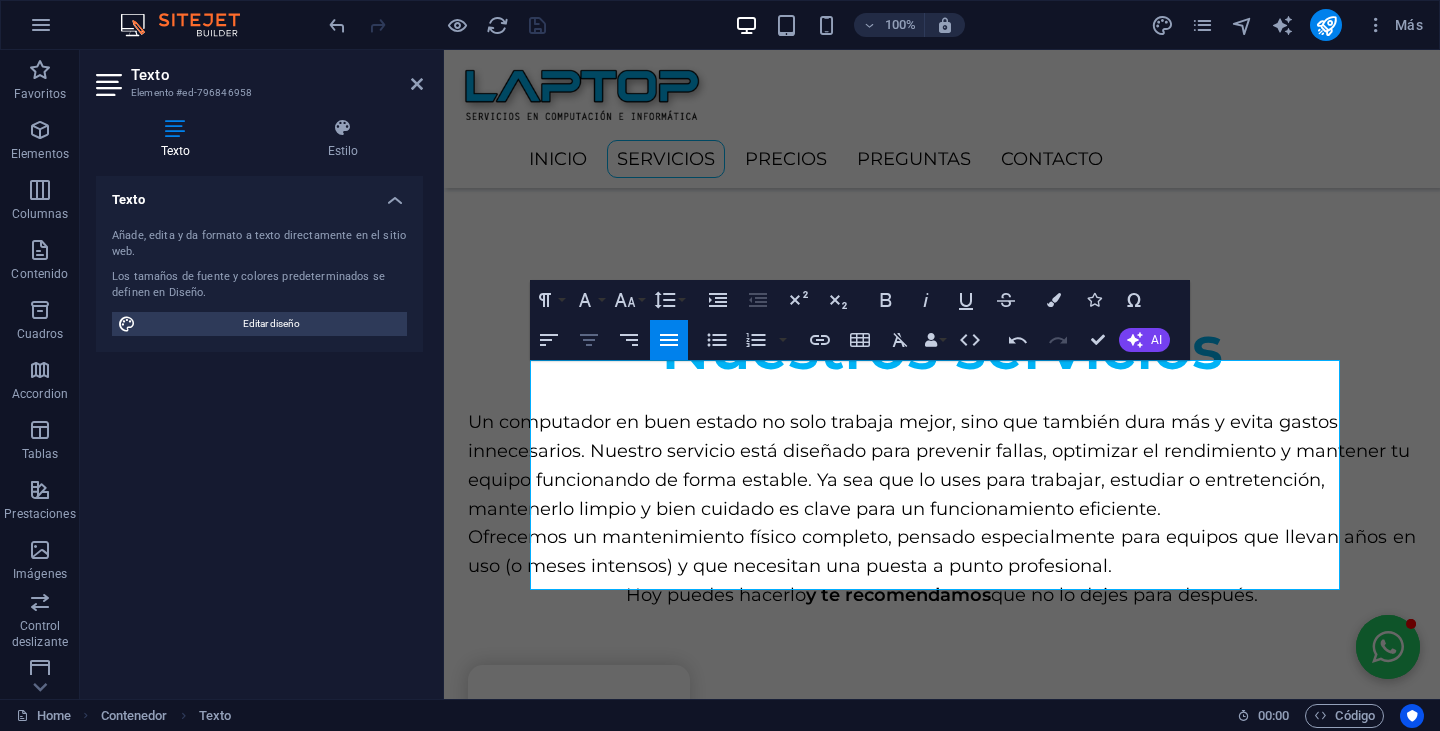 click on "Align Center" at bounding box center [589, 340] 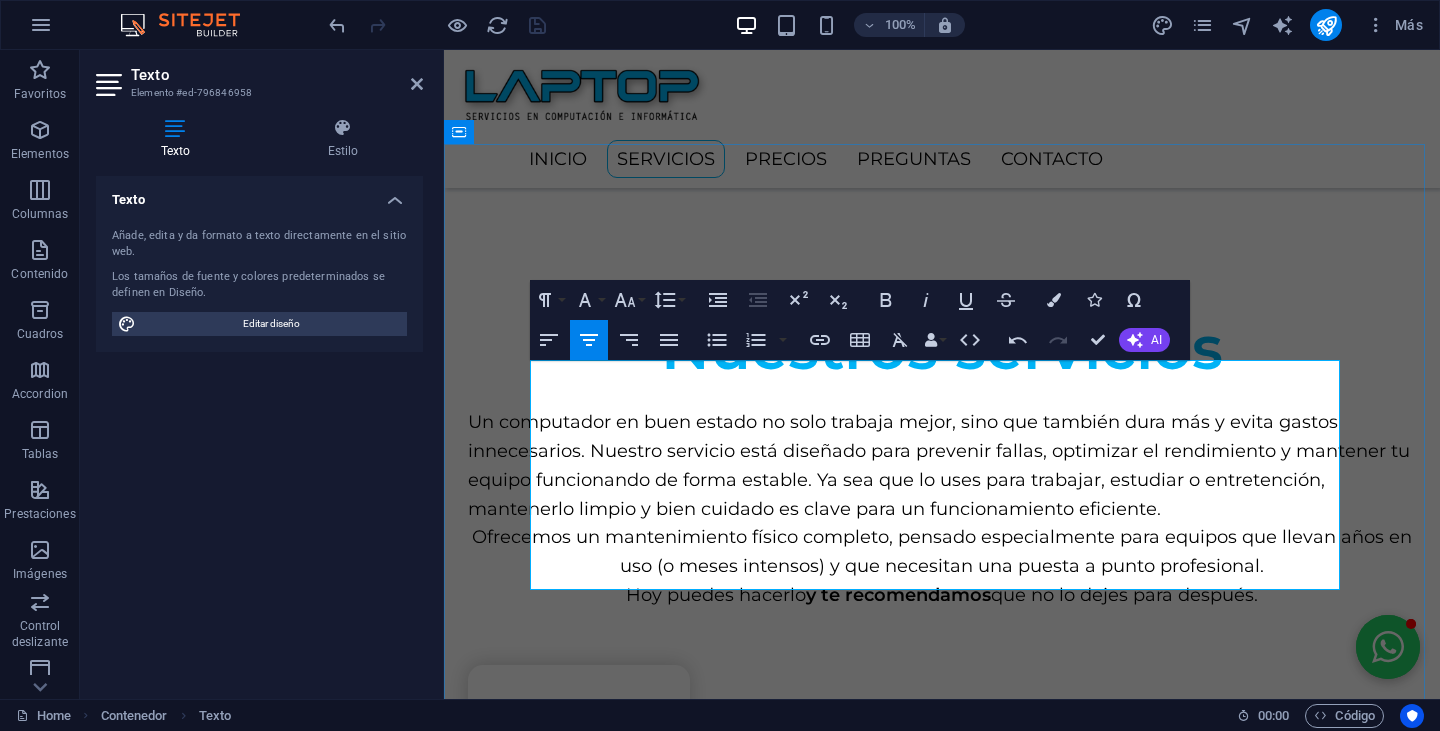 drag, startPoint x: 1268, startPoint y: 580, endPoint x: 525, endPoint y: 362, distance: 774.321 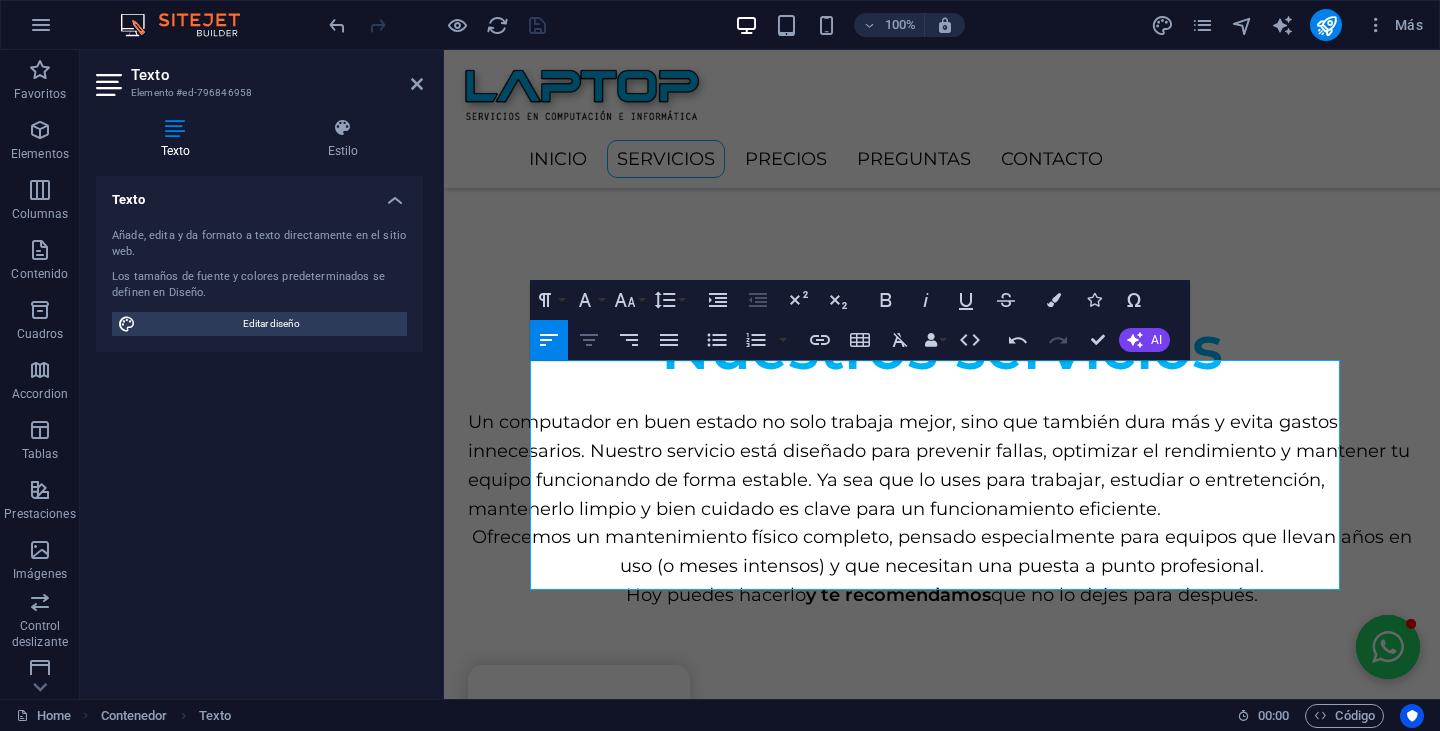 click 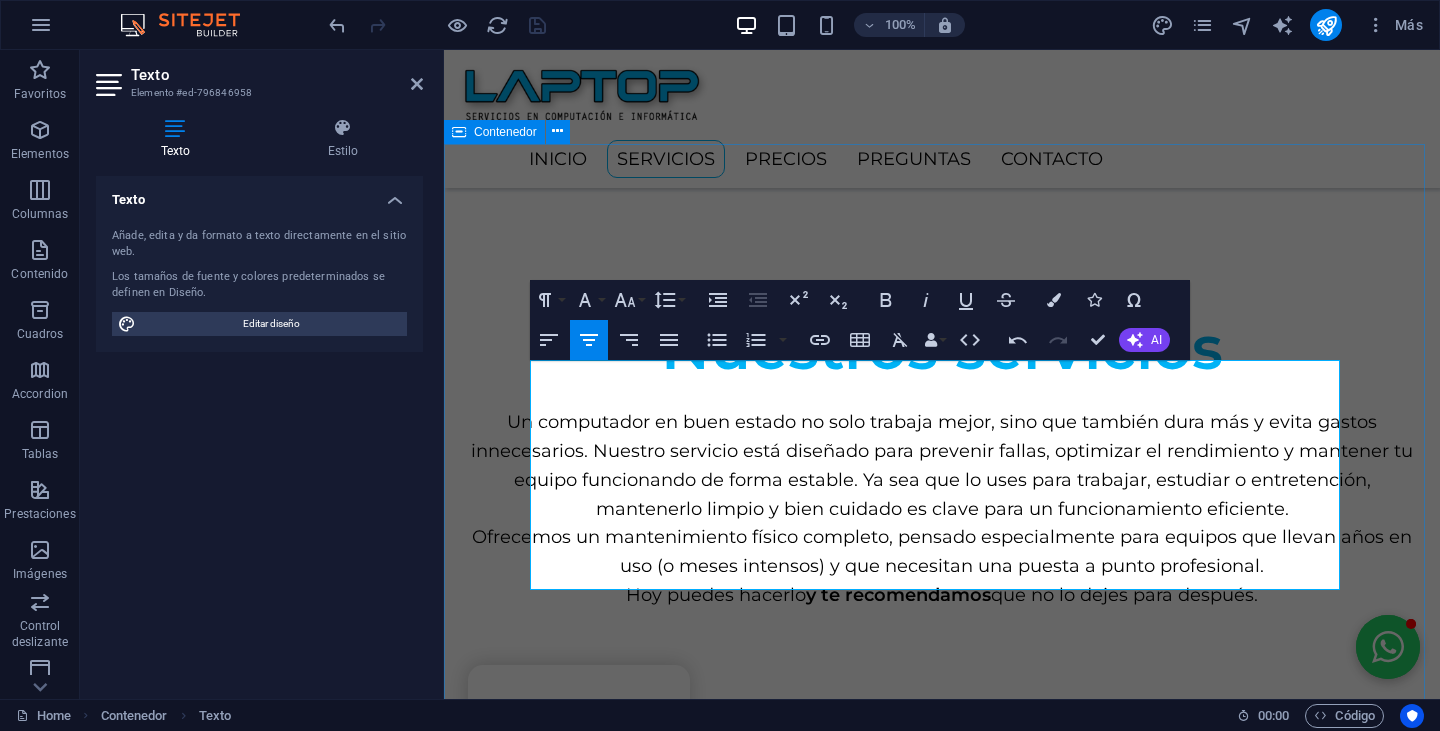 click on "Nuestros servicios Un computador en buen estado no solo trabaja mejor, sino que también dura más y evita gastos innecesarios. Nuestro servicio está diseñado para prevenir fallas, optimizar el rendimiento y mantener tu equipo funcionando de forma estable. Ya sea que lo uses para trabajar, estudiar o entretención, mantenerlo limpio y bien cuidado es clave para un funcionamiento eficiente. Ofrecemos un mantenimiento físico completo, pensado especialmente para equipos que llevan años en uso (o meses intensos) y que necesitan una puesta a punto profesional. Hoy puedes hacerlo  y te recomendamos  que no lo dejes para después. LIMPIEZA Con el paso del tiempo, en el interior de tu equipo se acumulan partículas de polvo, pelusas y más, a un nivel que probablemente no imaginas, obstruyendo el flujo de aire fresco, ocasionando sobrecalentamiento y otros problemas. .fa-secondary{opacity:.4} TEMPERATURA LUBRICACIÓN .fa-secondary{opacity:.4} INSPECCIÓN" at bounding box center (942, 1990) 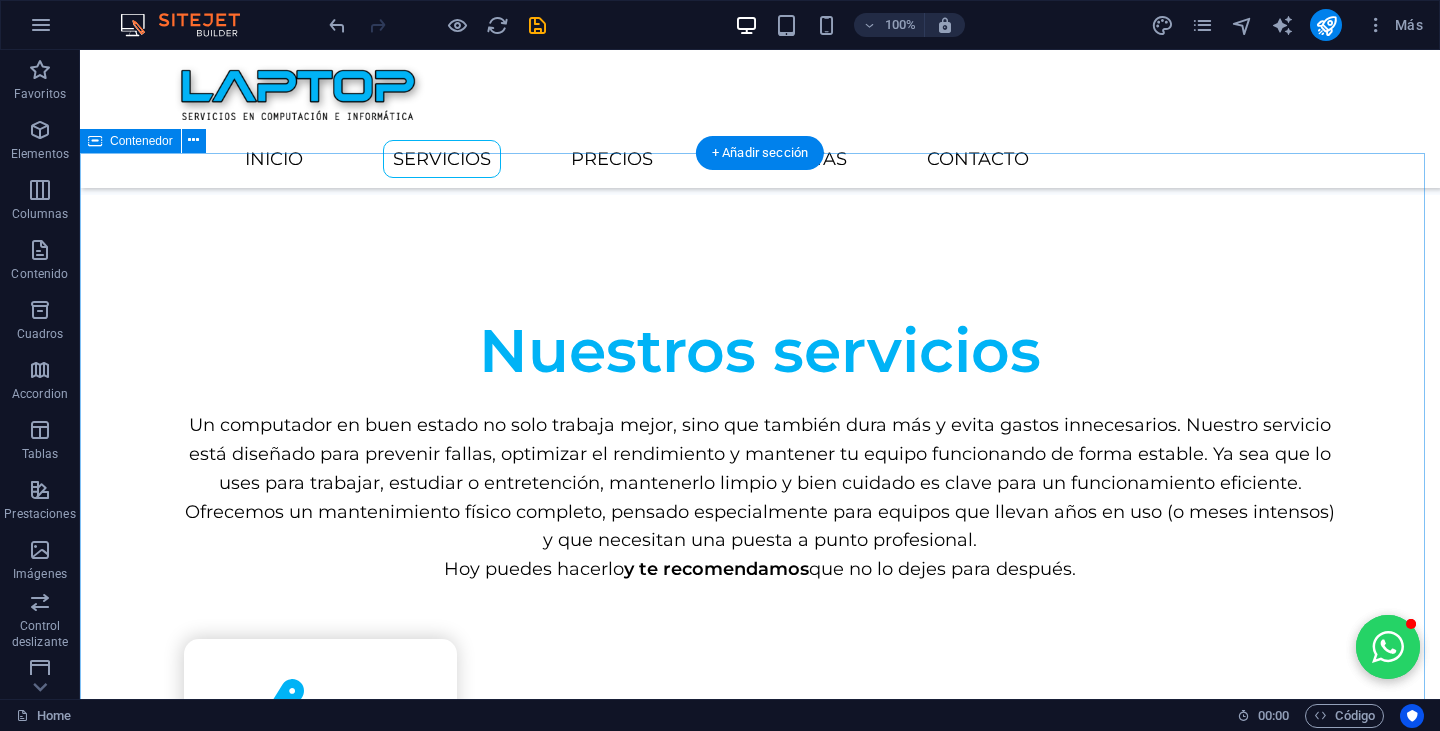scroll, scrollTop: 851, scrollLeft: 0, axis: vertical 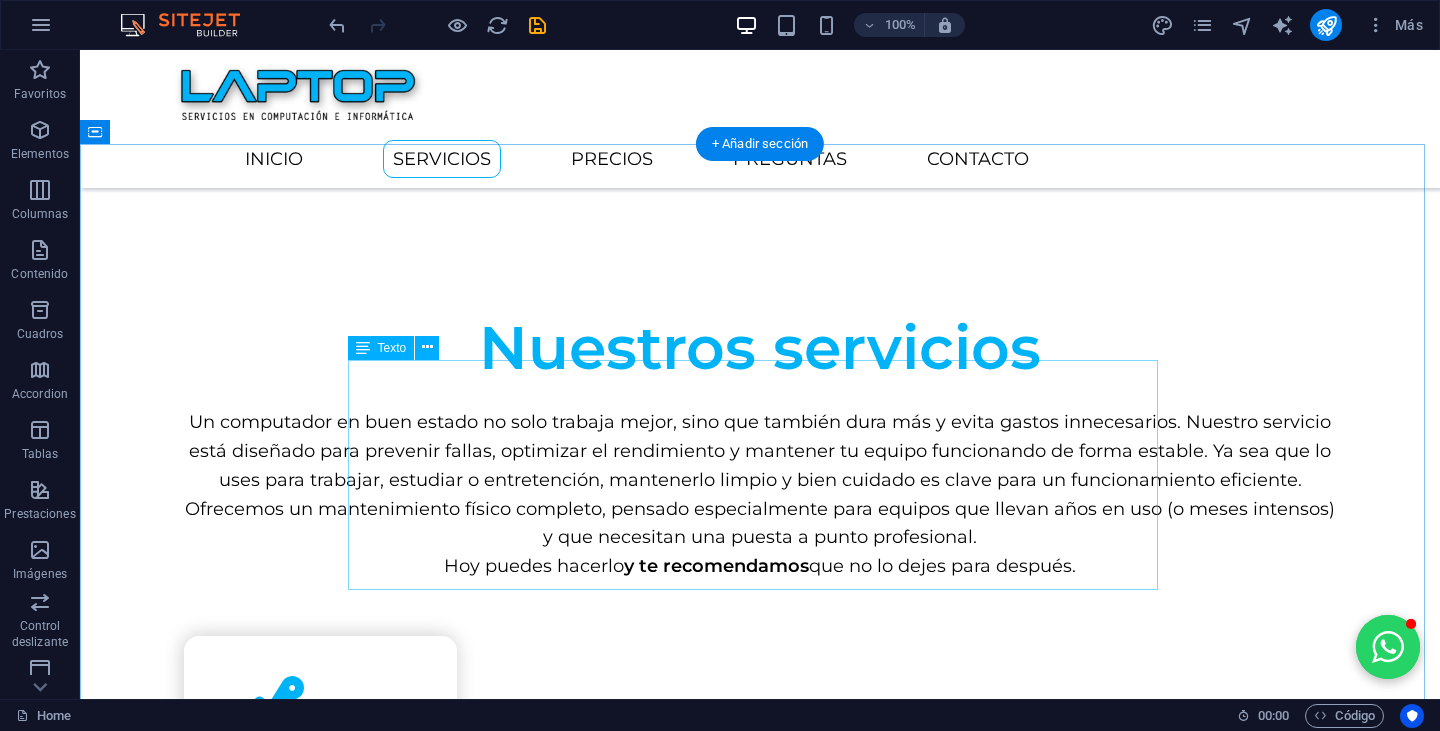 click on "Un computador en buen estado no solo trabaja mejor, sino que también dura más y evita gastos innecesarios. Nuestro servicio está diseñado para prevenir fallas, optimizar el rendimiento y mantener tu equipo funcionando de forma estable. Ya sea que lo uses para trabajar, estudiar o entretención, mantenerlo limpio y bien cuidado es clave para un funcionamiento eficiente. Ofrecemos un mantenimiento físico completo, pensado especialmente para equipos que llevan años en uso (o meses intensos) y que necesitan una puesta a punto profesional. Hoy puedes hacerlo  y te recomendamos  que no lo dejes para después." at bounding box center (760, 494) 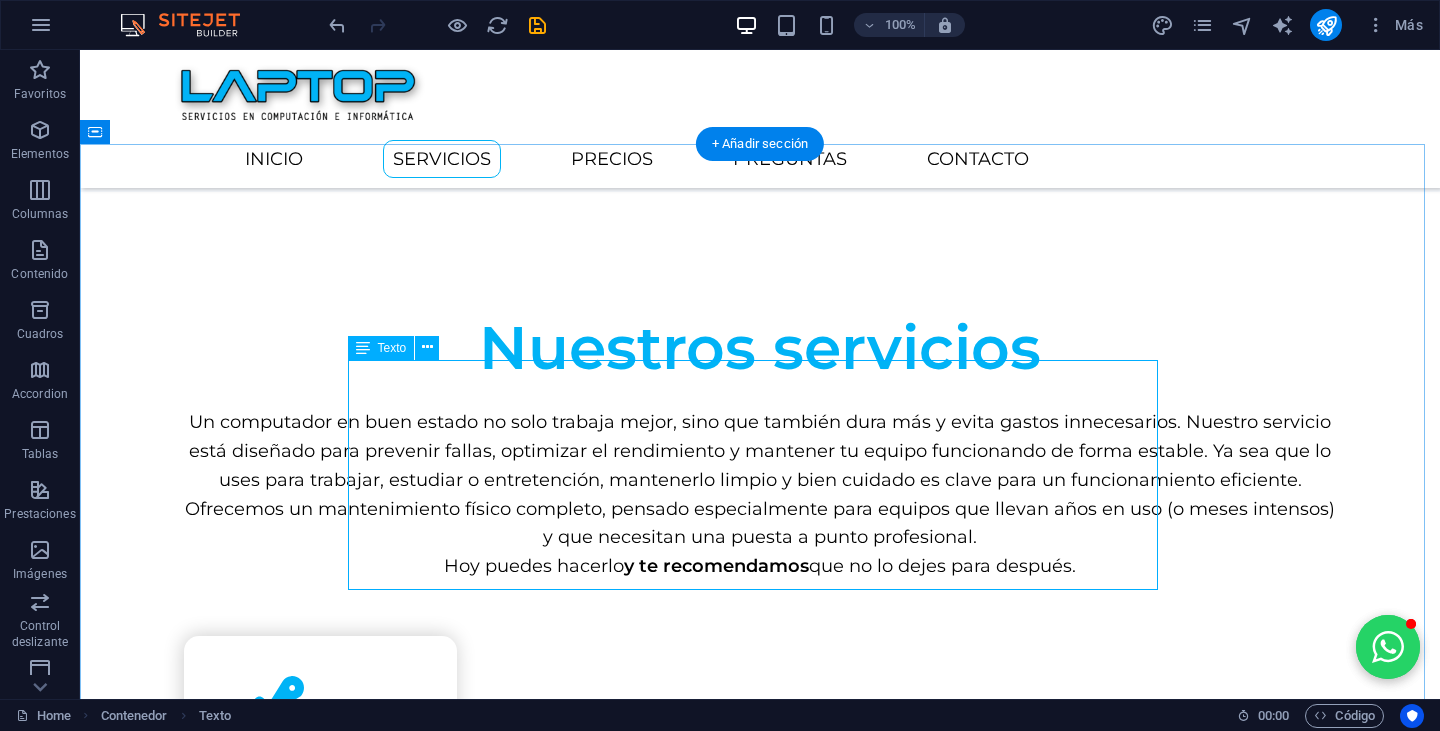 click on "Un computador en buen estado no solo trabaja mejor, sino que también dura más y evita gastos innecesarios. Nuestro servicio está diseñado para prevenir fallas, optimizar el rendimiento y mantener tu equipo funcionando de forma estable. Ya sea que lo uses para trabajar, estudiar o entretención, mantenerlo limpio y bien cuidado es clave para un funcionamiento eficiente. Ofrecemos un mantenimiento físico completo, pensado especialmente para equipos que llevan años en uso (o meses intensos) y que necesitan una puesta a punto profesional. Hoy puedes hacerlo  y te recomendamos  que no lo dejes para después." at bounding box center [760, 494] 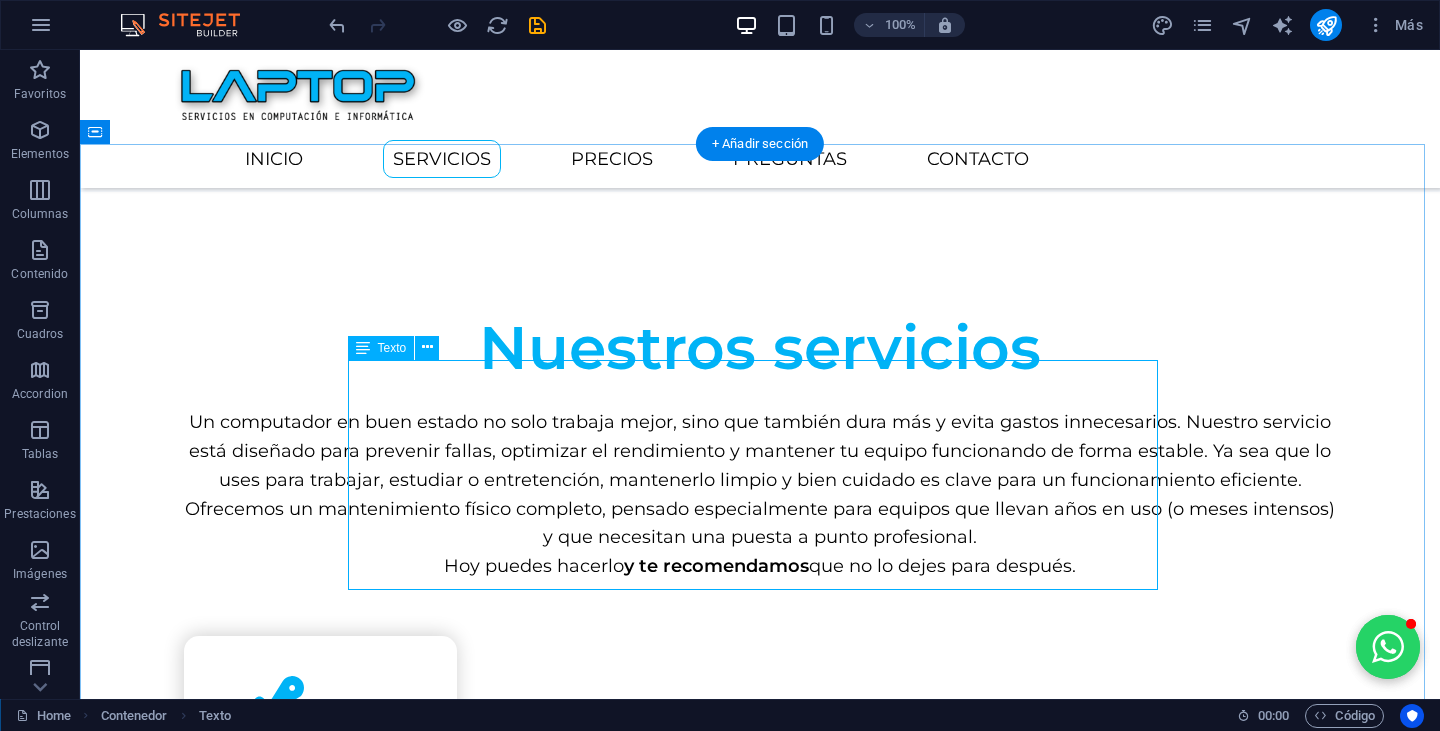 click on "Un computador en buen estado no solo trabaja mejor, sino que también dura más y evita gastos innecesarios. Nuestro servicio está diseñado para prevenir fallas, optimizar el rendimiento y mantener tu equipo funcionando de forma estable. Ya sea que lo uses para trabajar, estudiar o entretención, mantenerlo limpio y bien cuidado es clave para un funcionamiento eficiente. Ofrecemos un mantenimiento físico completo, pensado especialmente para equipos que llevan años en uso (o meses intensos) y que necesitan una puesta a punto profesional. Hoy puedes hacerlo  y te recomendamos  que no lo dejes para después." at bounding box center [760, 494] 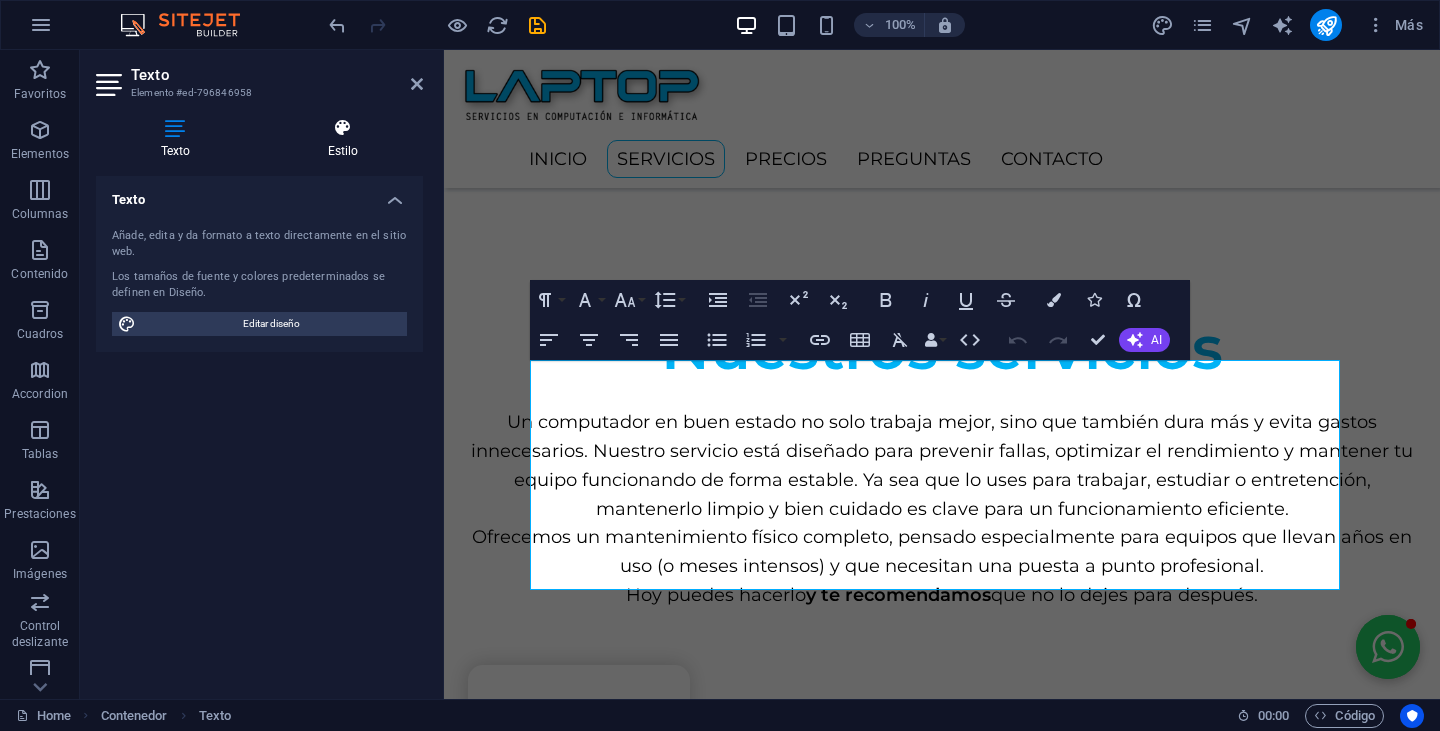 click on "Estilo" at bounding box center (343, 139) 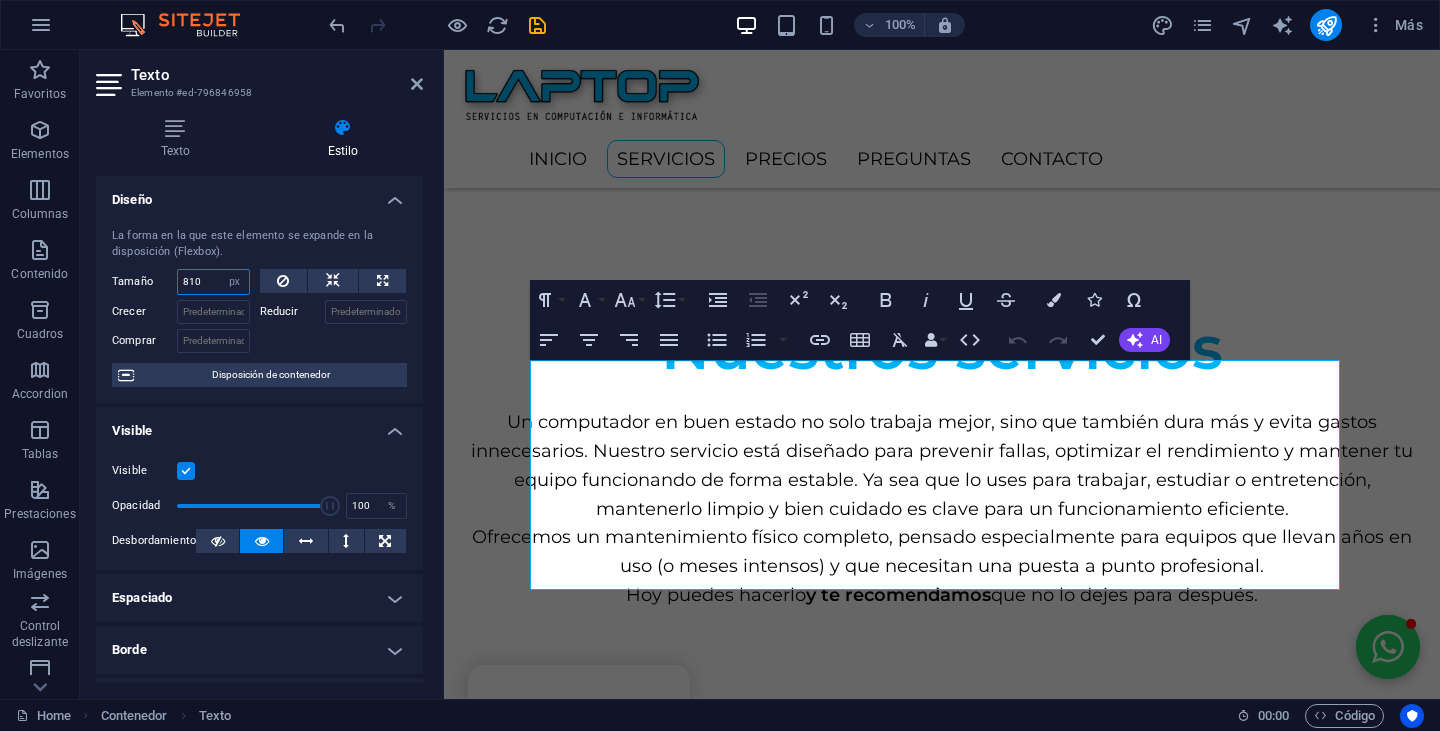click on "810" at bounding box center (213, 282) 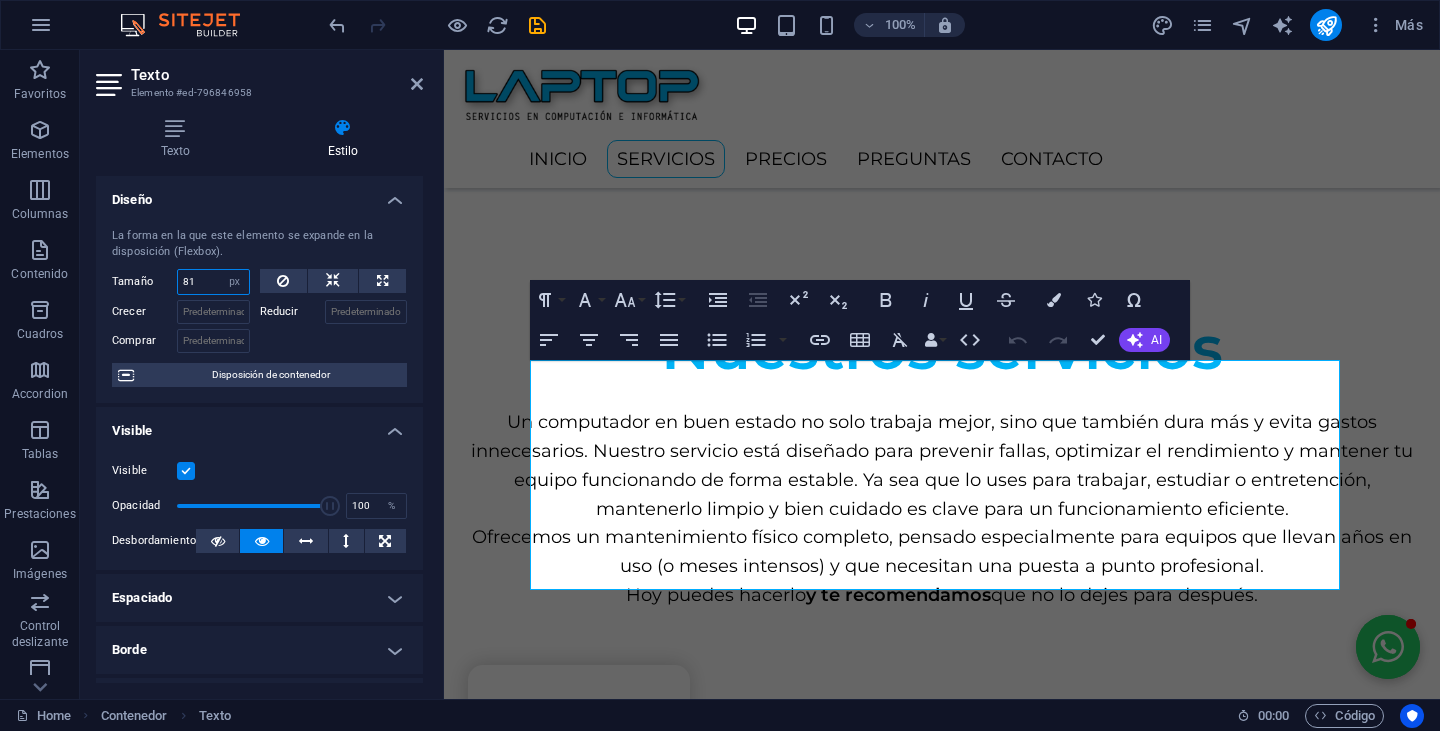 type on "8" 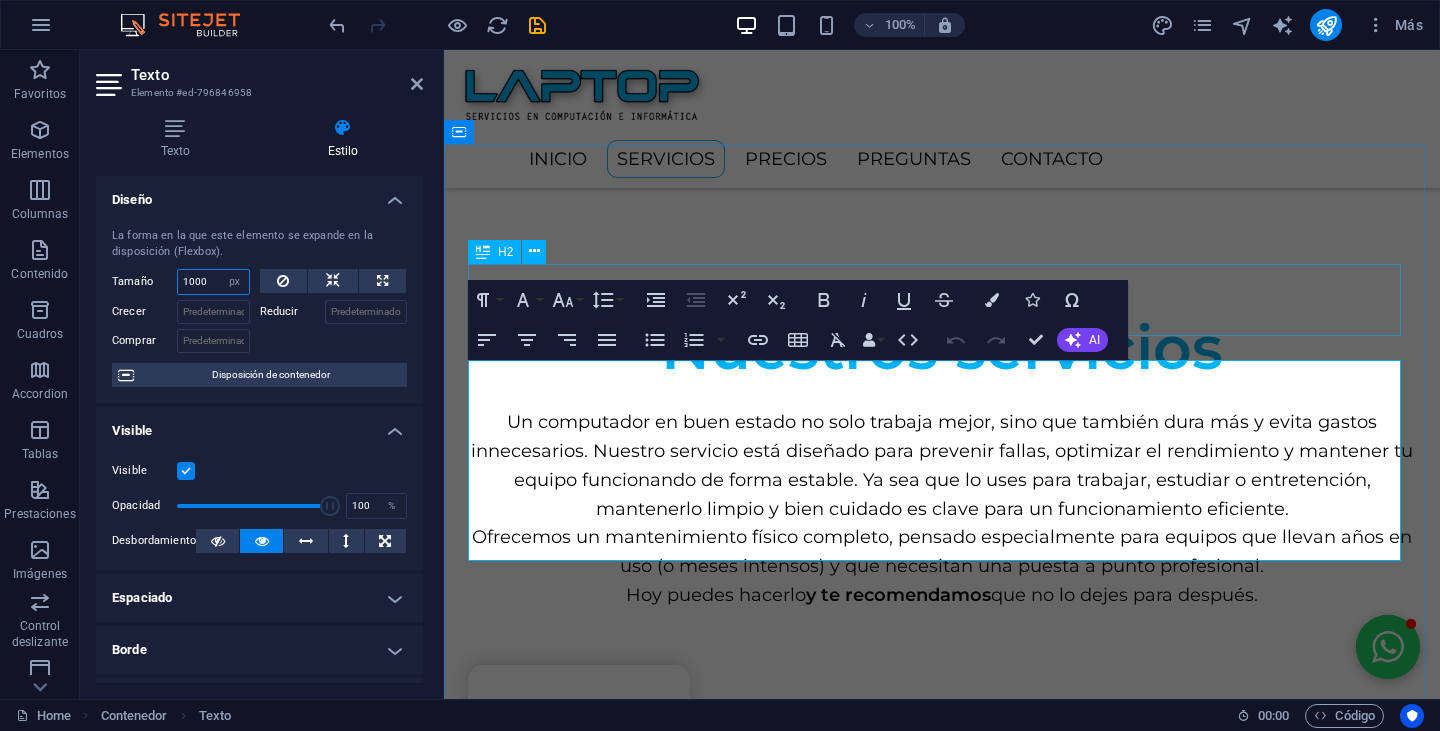 type on "1000" 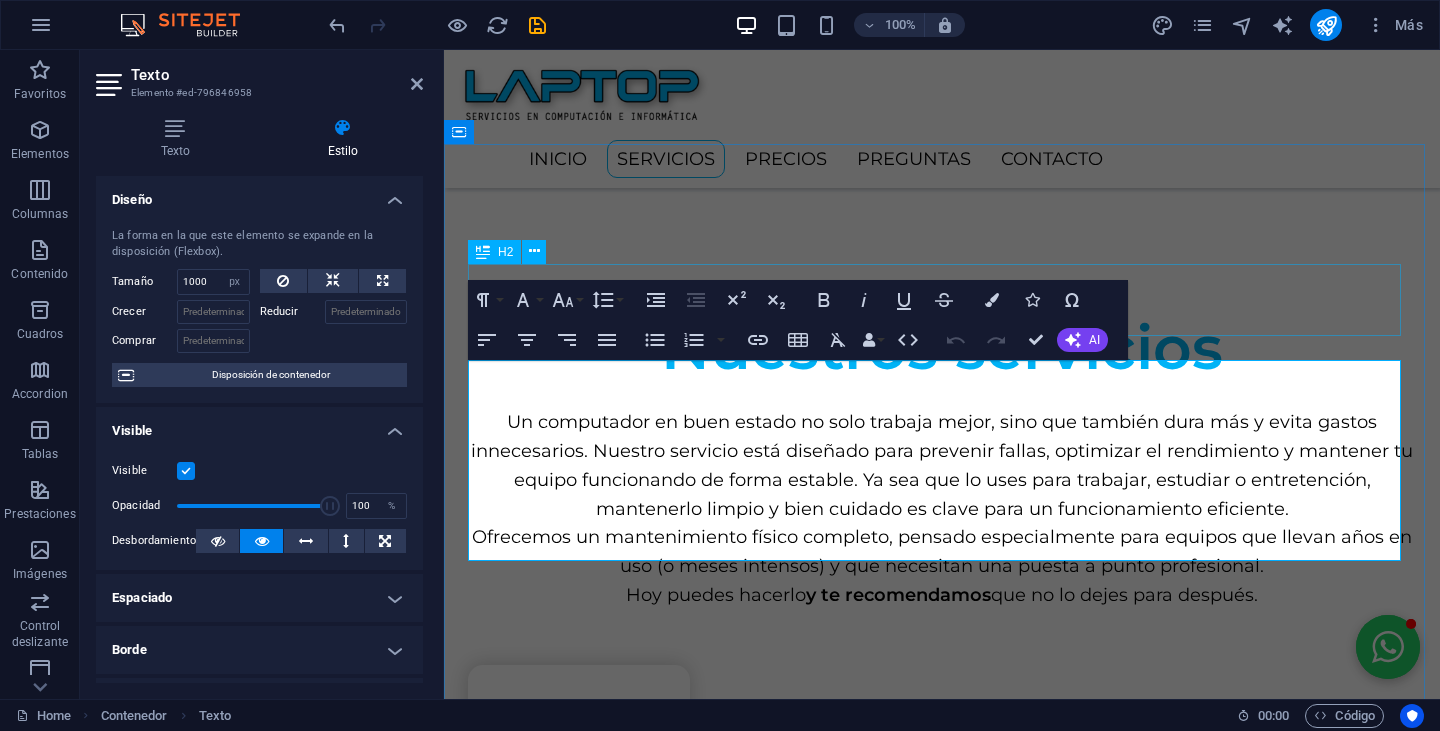 click on "Nuestros servicios" at bounding box center (942, 348) 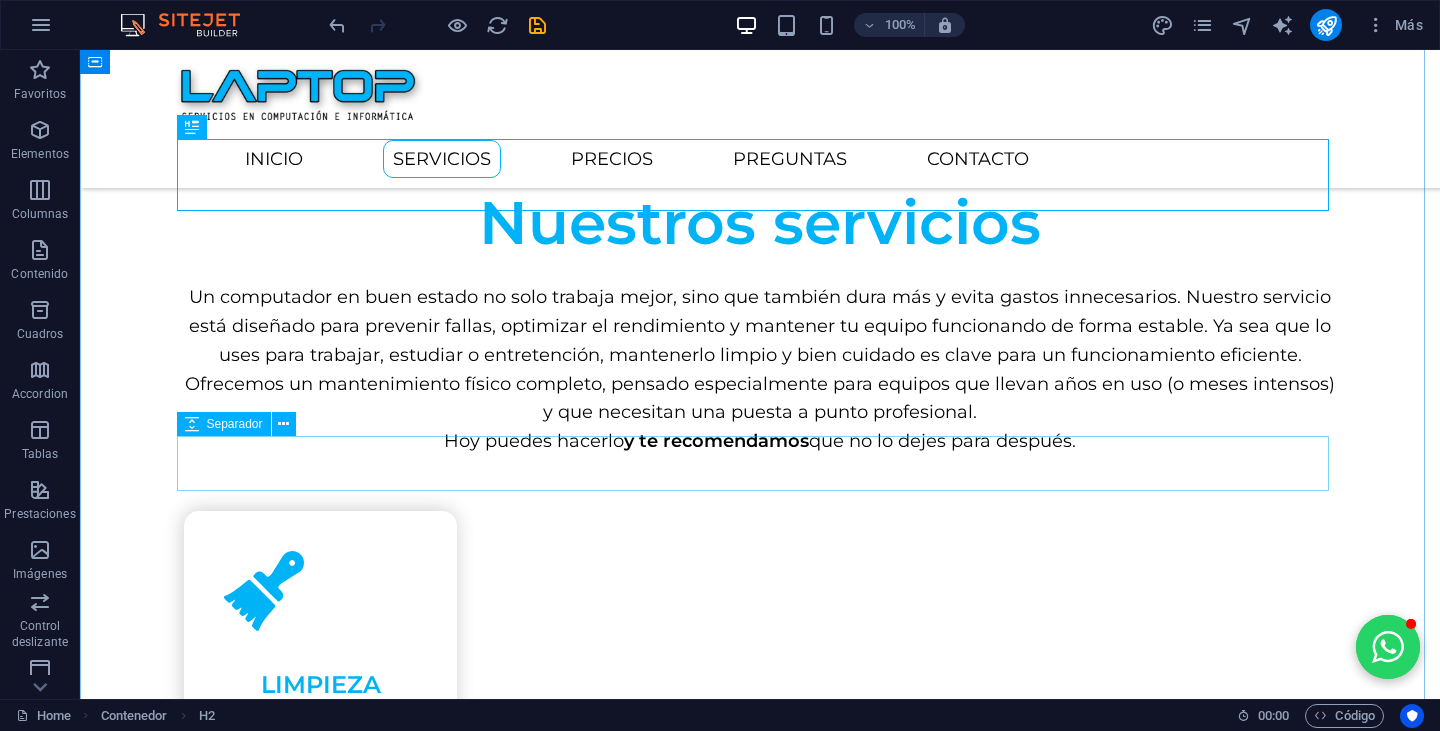 scroll, scrollTop: 977, scrollLeft: 0, axis: vertical 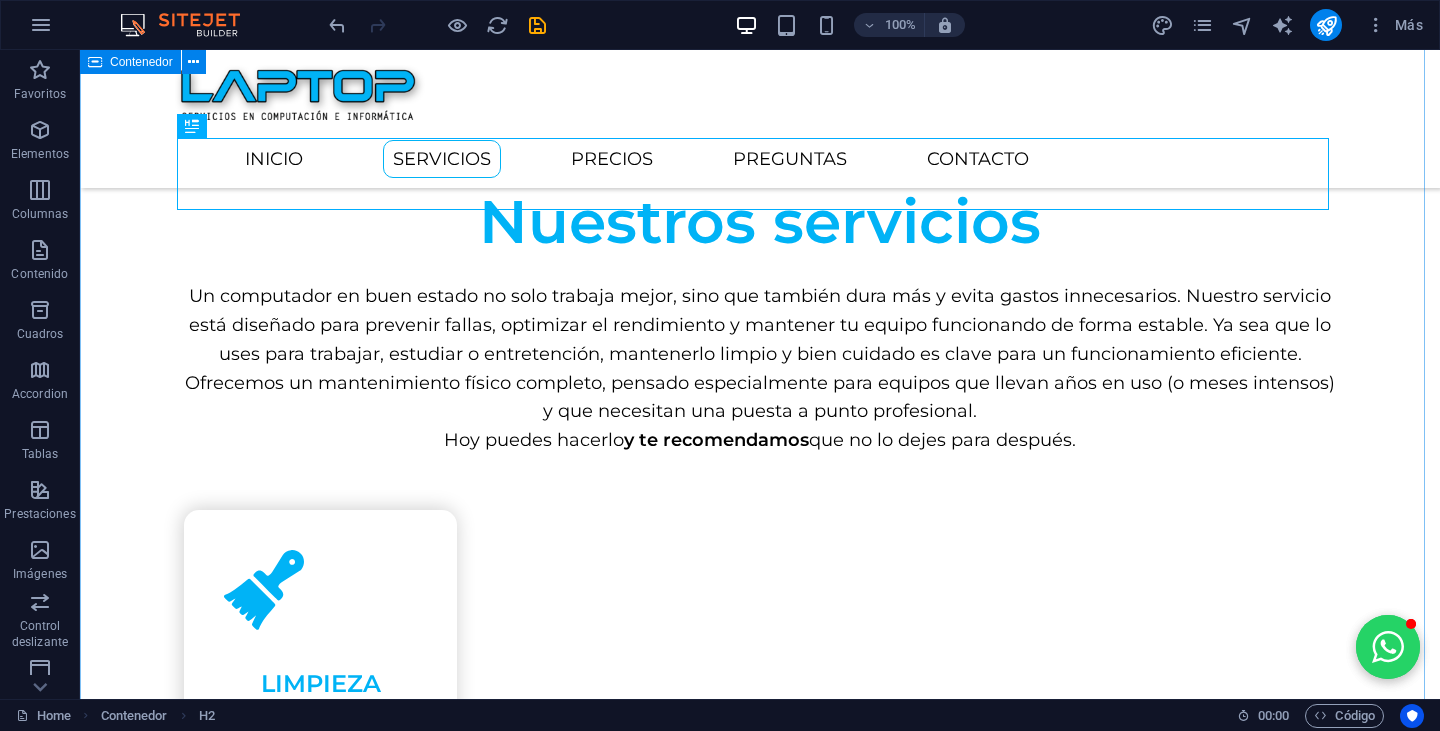 click on "Nuestros servicios Un computador en buen estado no solo trabaja mejor, sino que también dura más y evita gastos innecesarios. Nuestro servicio está diseñado para prevenir fallas, optimizar el rendimiento y mantener tu equipo funcionando de forma estable. Ya sea que lo uses para trabajar, estudiar o entretención, mantenerlo limpio y bien cuidado es clave para un funcionamiento eficiente. Ofrecemos un mantenimiento físico completo, pensado especialmente para equipos que llevan años en uso (o meses intensos) y que necesitan una puesta a punto profesional. Hoy puedes hacerlo  y te recomendamos  que no lo dejes para después. LIMPIEZA Con el paso del tiempo, en el interior de tu equipo se acumulan partículas de polvo, pelusas y más, a un nivel que probablemente no imaginas, obstruyendo el flujo de aire fresco, ocasionando sobrecalentamiento y otros problemas. .fa-secondary{opacity:.4} TEMPERATURA LUBRICACIÓN .fa-secondary{opacity:.4} INSPECCIÓN" at bounding box center (760, 1591) 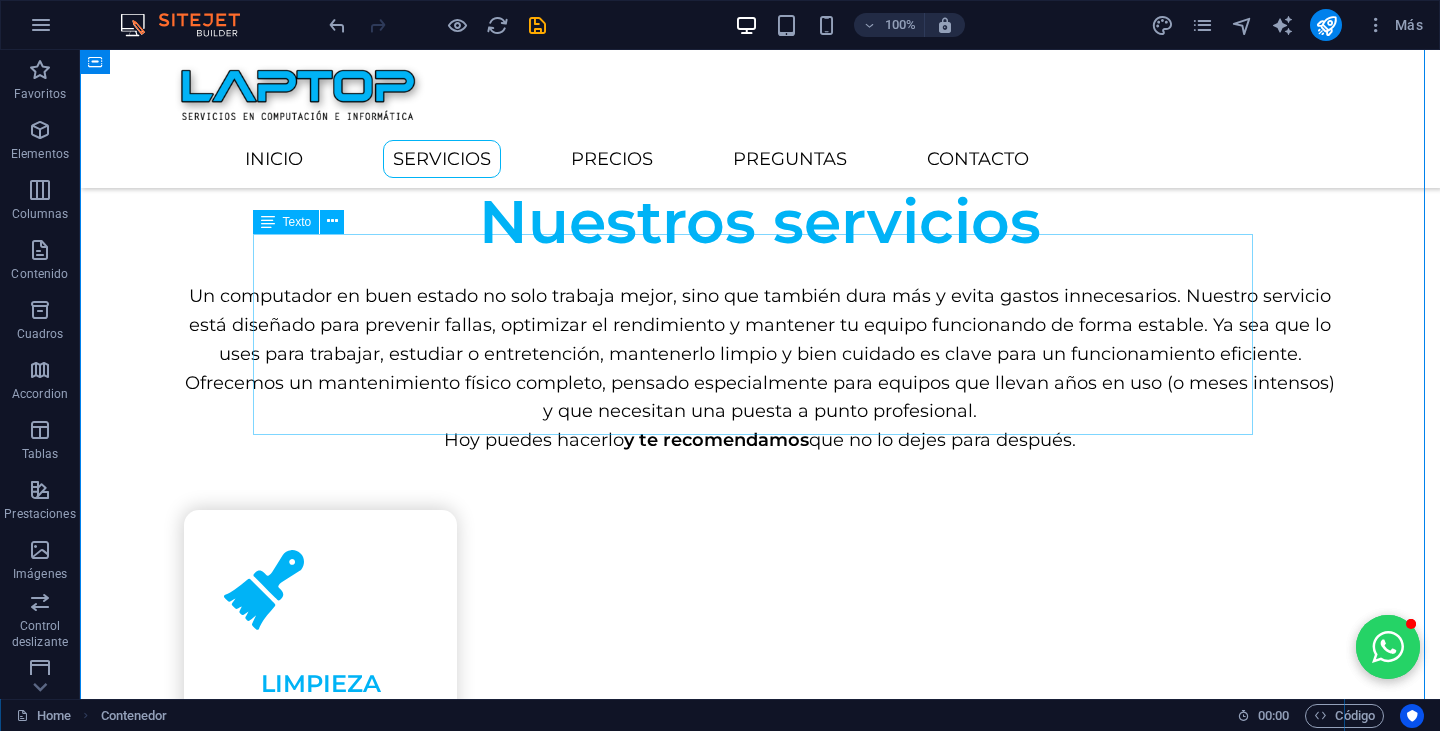 click on "Un computador en buen estado no solo trabaja mejor, sino que también dura más y evita gastos innecesarios. Nuestro servicio está diseñado para prevenir fallas, optimizar el rendimiento y mantener tu equipo funcionando de forma estable. Ya sea que lo uses para trabajar, estudiar o entretención, mantenerlo limpio y bien cuidado es clave para un funcionamiento eficiente. Ofrecemos un mantenimiento físico completo, pensado especialmente para equipos que llevan años en uso (o meses intensos) y que necesitan una puesta a punto profesional. Hoy puedes hacerlo  y te recomendamos  que no lo dejes para después." at bounding box center (760, 368) 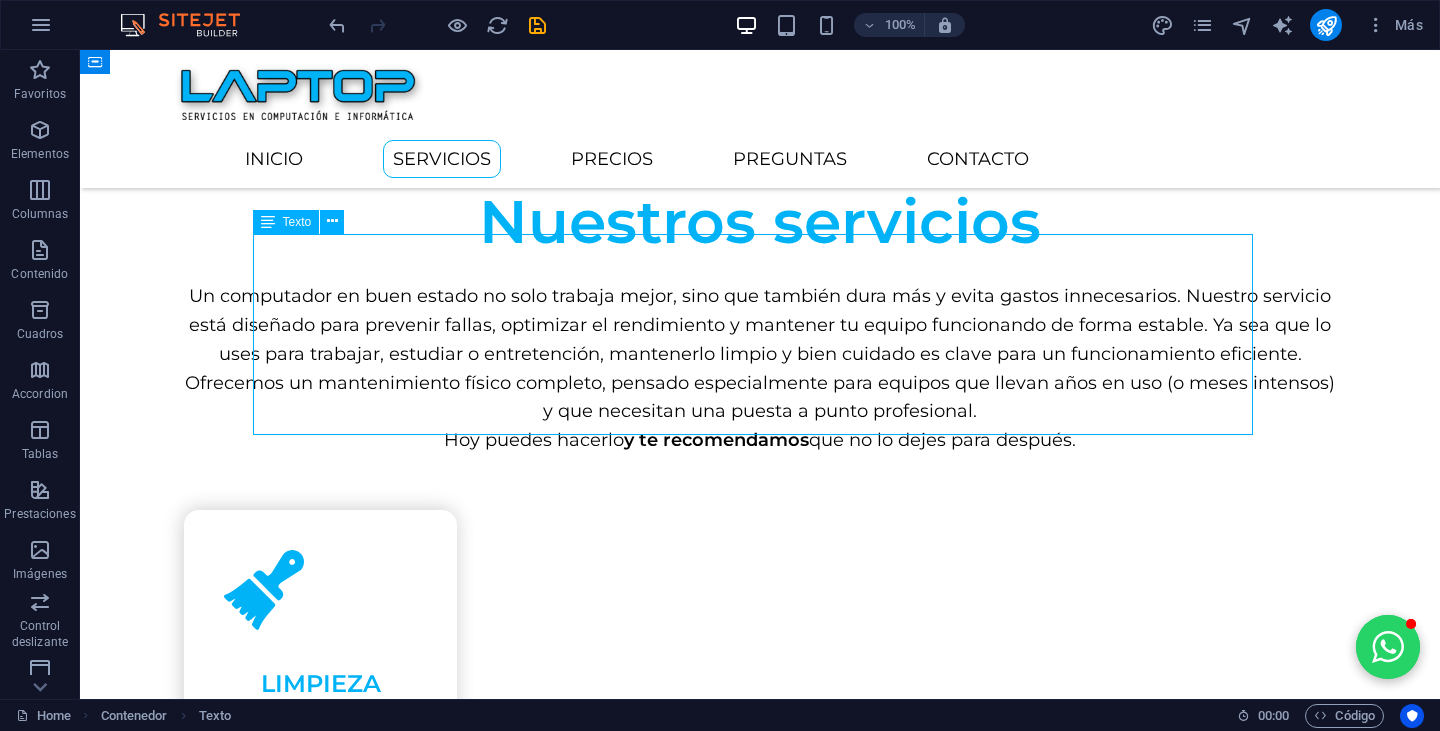 click on "Un computador en buen estado no solo trabaja mejor, sino que también dura más y evita gastos innecesarios. Nuestro servicio está diseñado para prevenir fallas, optimizar el rendimiento y mantener tu equipo funcionando de forma estable. Ya sea que lo uses para trabajar, estudiar o entretención, mantenerlo limpio y bien cuidado es clave para un funcionamiento eficiente. Ofrecemos un mantenimiento físico completo, pensado especialmente para equipos que llevan años en uso (o meses intensos) y que necesitan una puesta a punto profesional. Hoy puedes hacerlo  y te recomendamos  que no lo dejes para después." at bounding box center (760, 368) 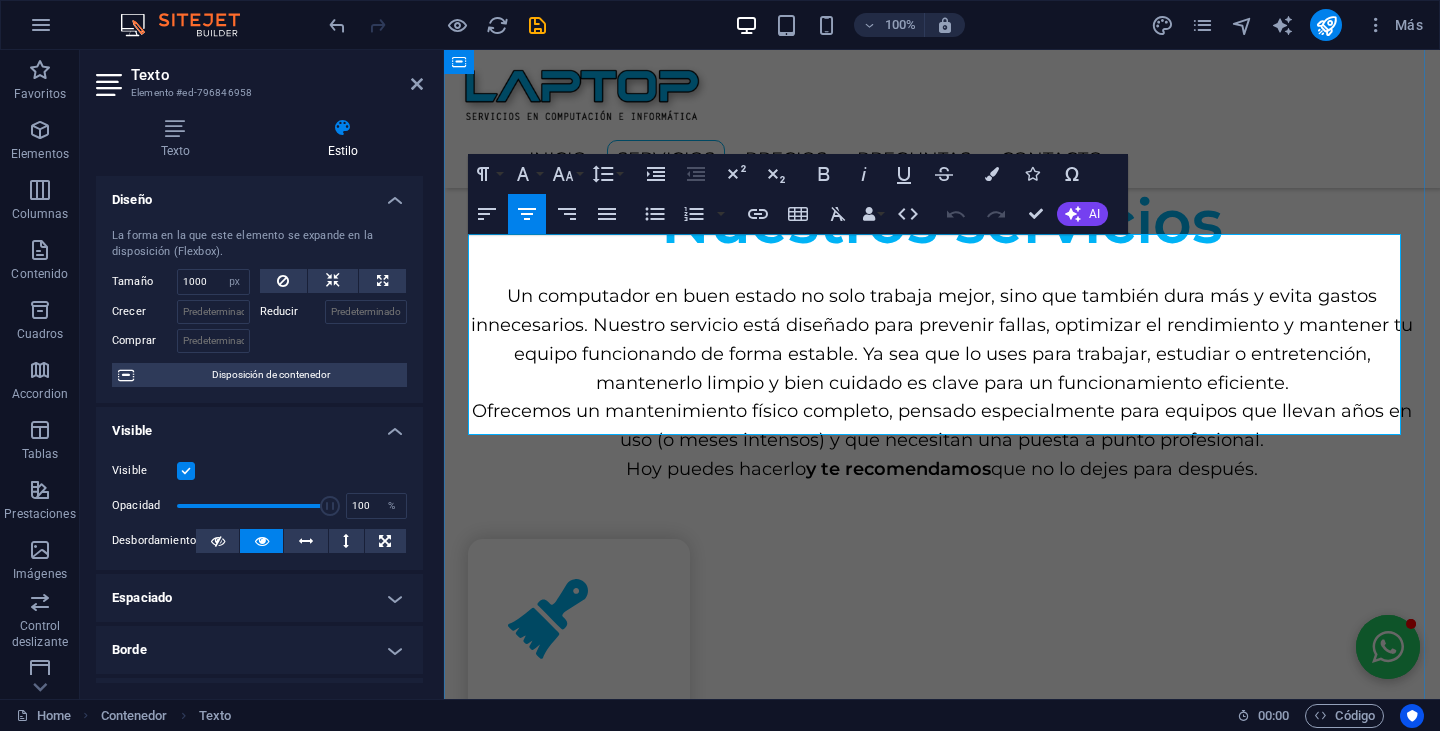 click on "Un computador en buen estado no solo trabaja mejor, sino que también dura más y evita gastos innecesarios. Nuestro servicio está diseñado para prevenir fallas, optimizar el rendimiento y mantener tu equipo funcionando de forma estable. Ya sea que lo uses para trabajar, estudiar o entretención, mantenerlo limpio y bien cuidado es clave para un funcionamiento eficiente." at bounding box center [942, 339] 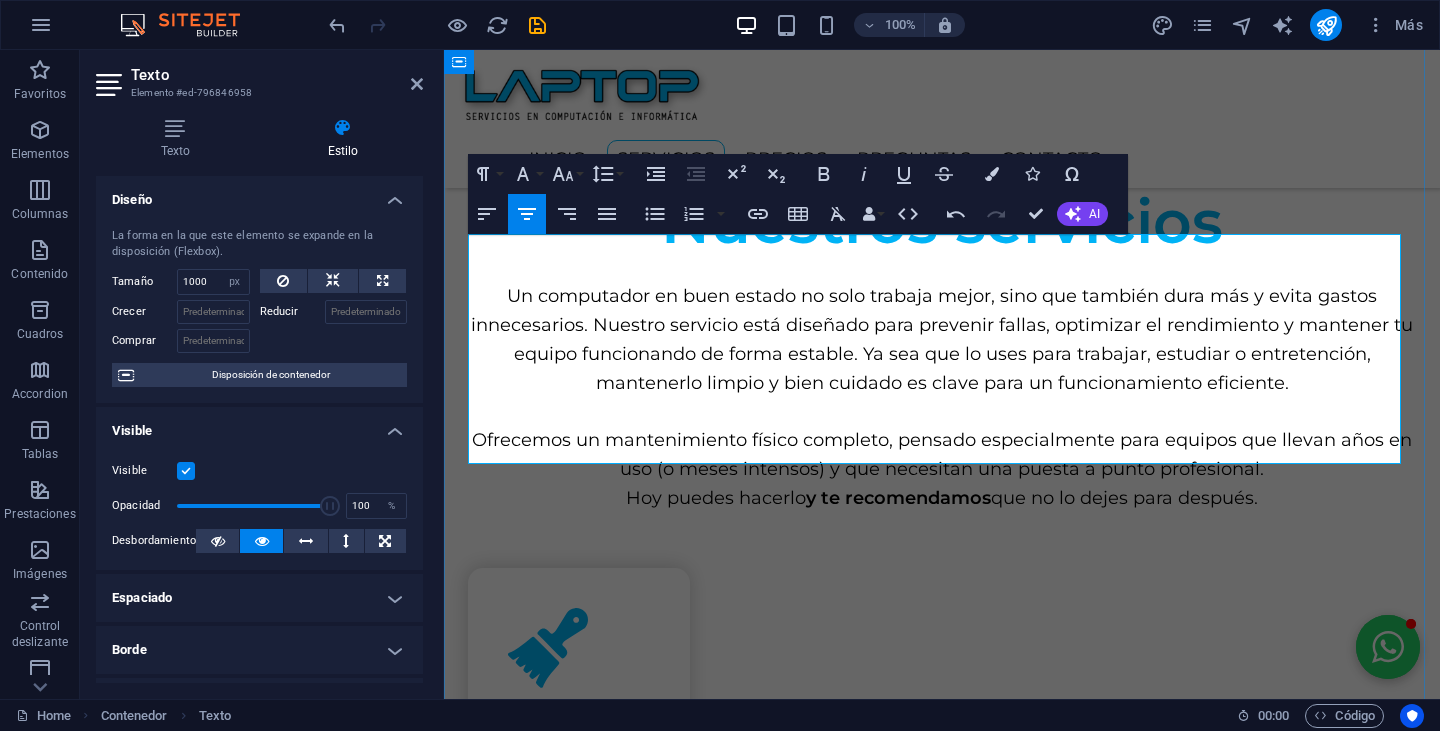 click on "Ofrecemos un mantenimiento físico completo, pensado especialmente para equipos que llevan años en uso (o meses intensos) y que necesitan una puesta a punto profesional." at bounding box center [942, 455] 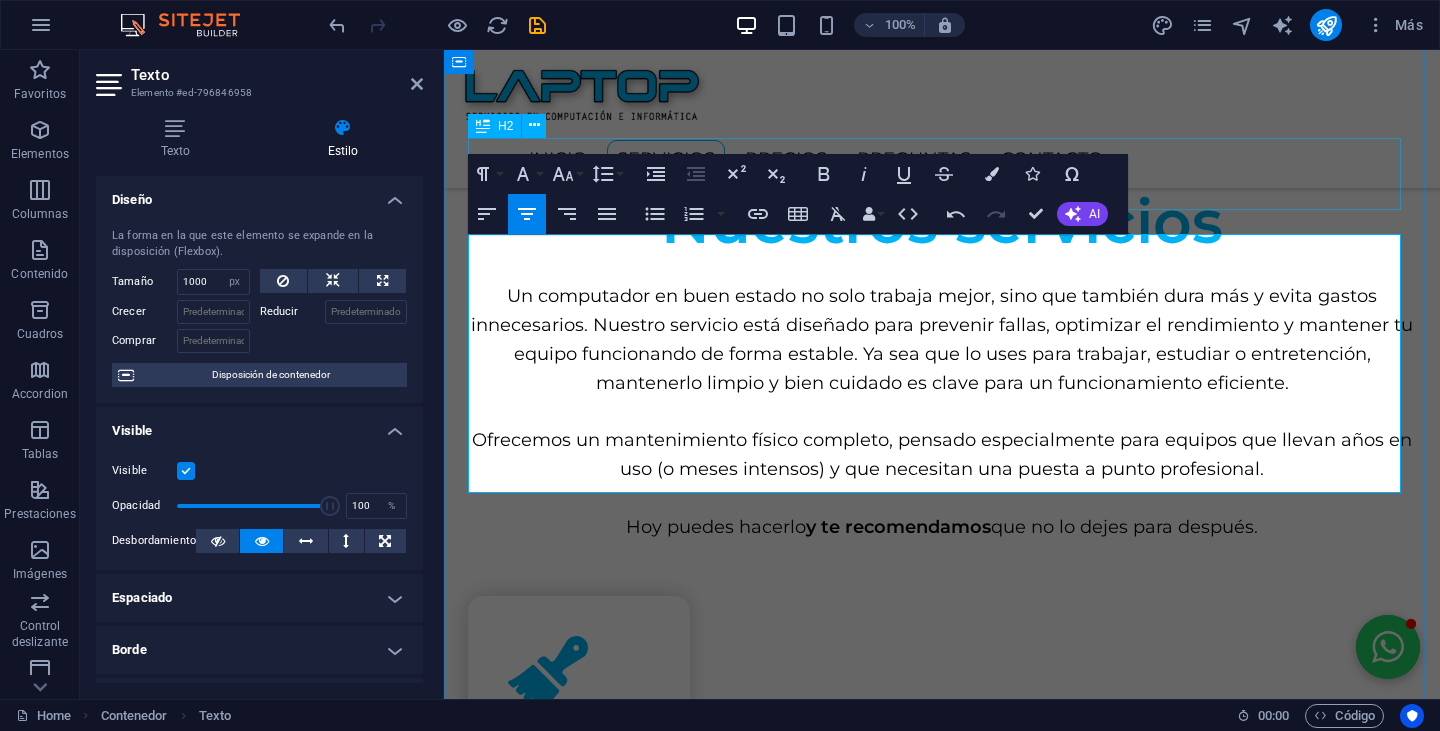 click on "Nuestros servicios" at bounding box center [942, 222] 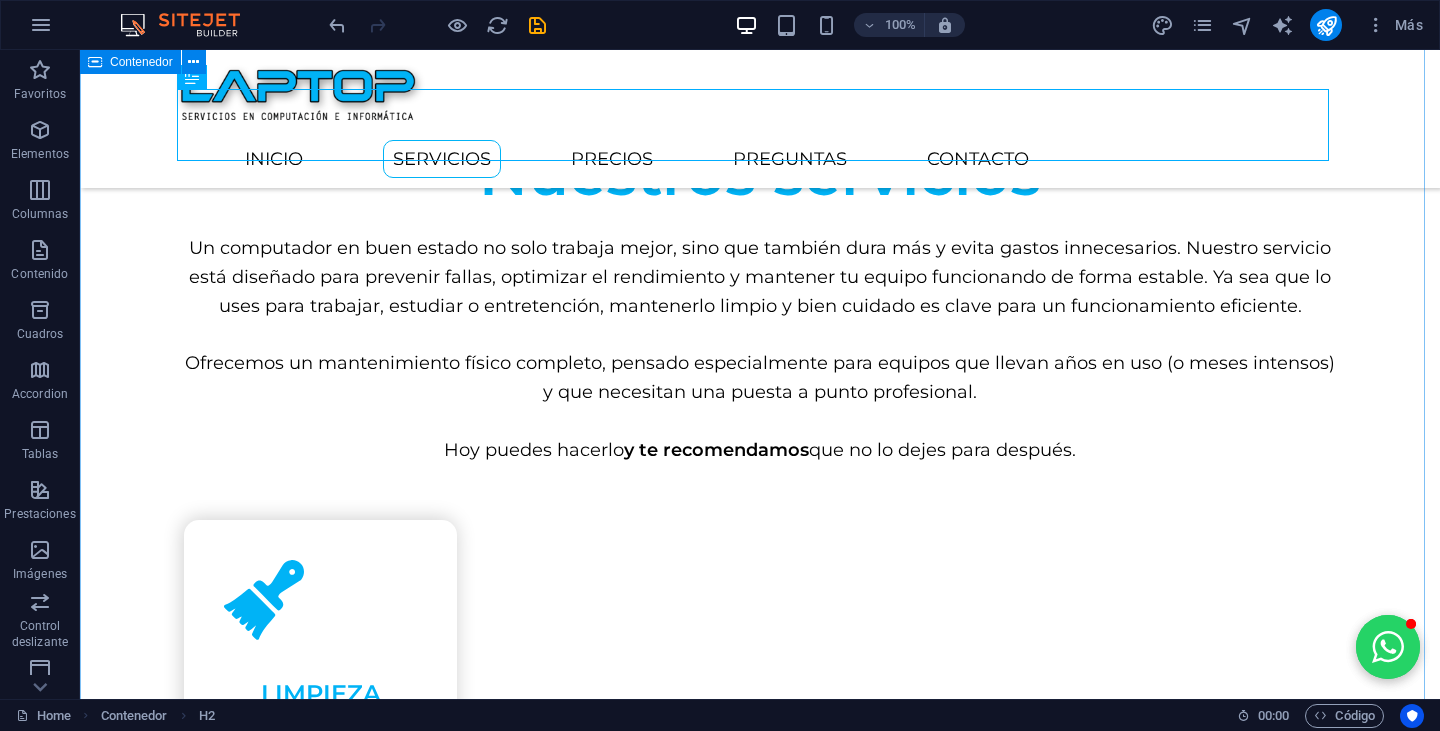 scroll, scrollTop: 1026, scrollLeft: 0, axis: vertical 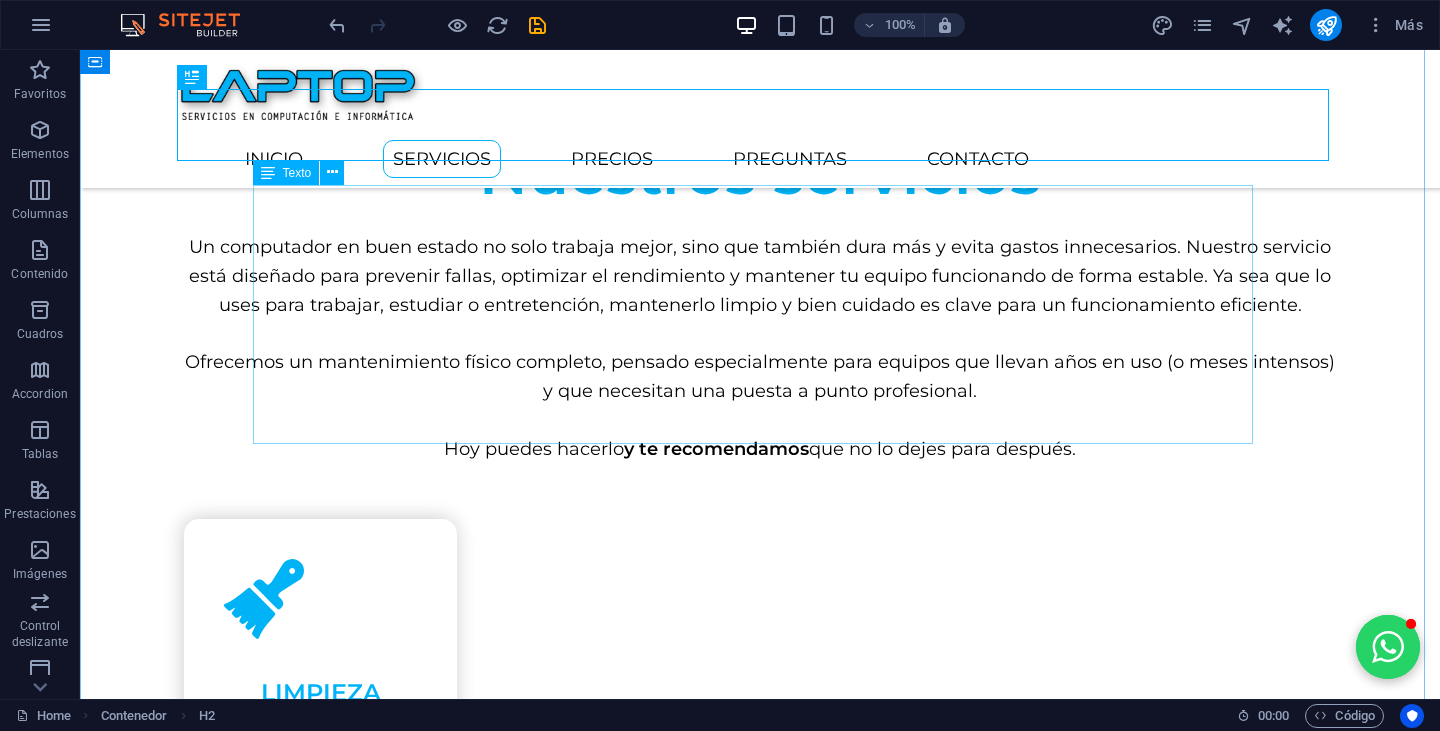 click on "Un computador en buen estado no solo trabaja mejor, sino que también dura más y evita gastos innecesarios. Nuestro servicio está diseñado para prevenir fallas, optimizar el rendimiento y mantener tu equipo funcionando de forma estable. Ya sea que lo uses para trabajar, estudiar o entretención, mantenerlo limpio y bien cuidado es clave para un funcionamiento eficiente. Ofrecemos un mantenimiento físico completo, pensado especialmente para equipos que llevan años en uso (o meses intensos) y que necesitan una puesta a punto profesional. Hoy puedes hacerlo  y te recomendamos  que no lo dejes para después." at bounding box center [760, 348] 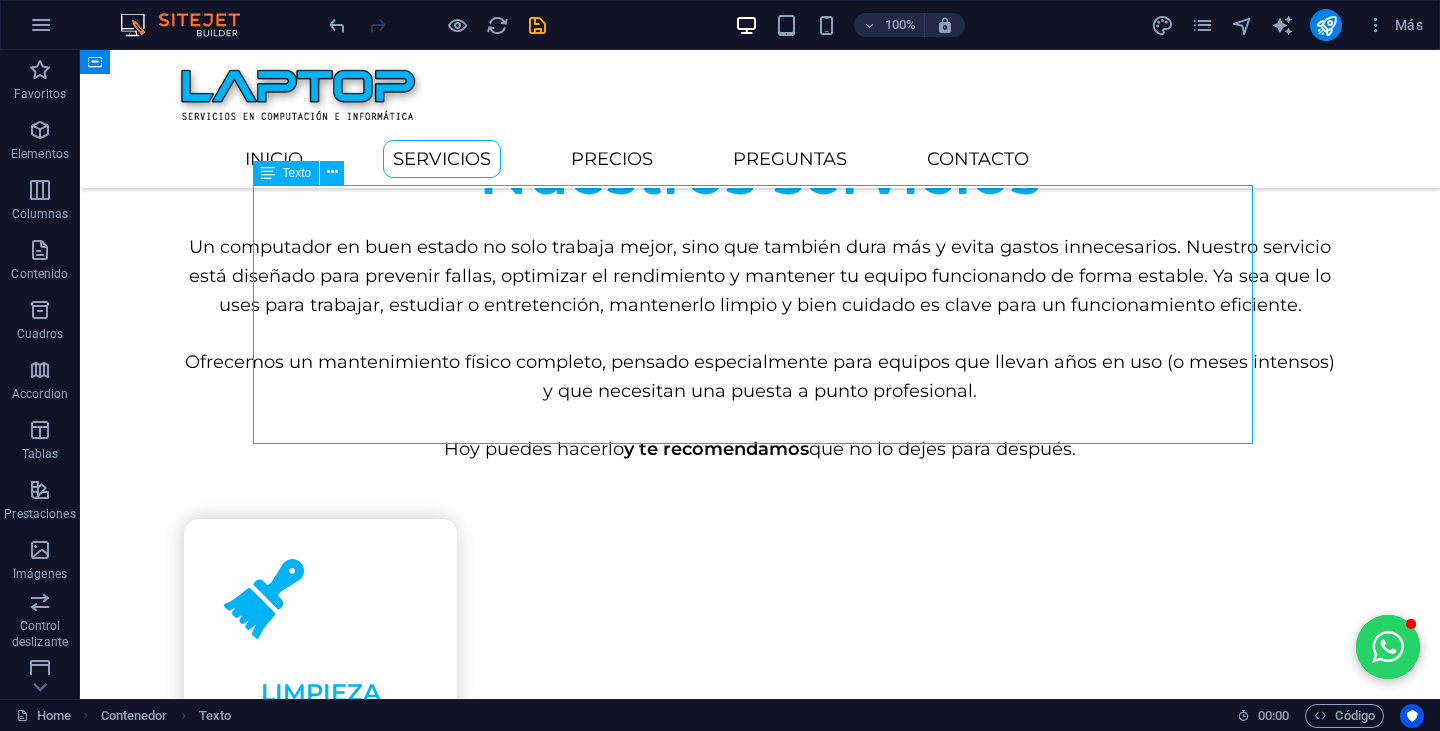 click on "Un computador en buen estado no solo trabaja mejor, sino que también dura más y evita gastos innecesarios. Nuestro servicio está diseñado para prevenir fallas, optimizar el rendimiento y mantener tu equipo funcionando de forma estable. Ya sea que lo uses para trabajar, estudiar o entretención, mantenerlo limpio y bien cuidado es clave para un funcionamiento eficiente. Ofrecemos un mantenimiento físico completo, pensado especialmente para equipos que llevan años en uso (o meses intensos) y que necesitan una puesta a punto profesional. Hoy puedes hacerlo  y te recomendamos  que no lo dejes para después." at bounding box center [760, 348] 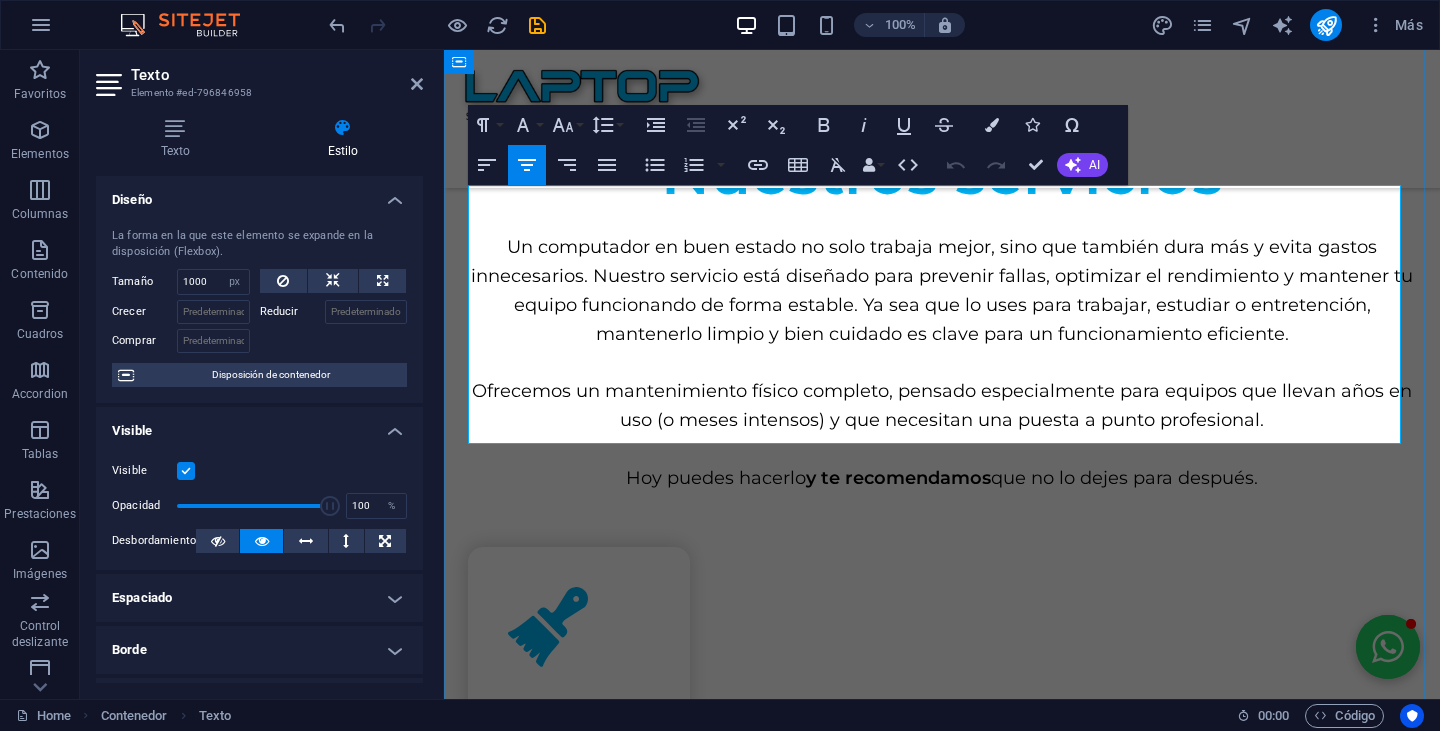 click on "Ofrecemos un mantenimiento físico completo, pensado especialmente para equipos que llevan años en uso (o meses intensos) y que necesitan una puesta a punto profesional." at bounding box center [942, 406] 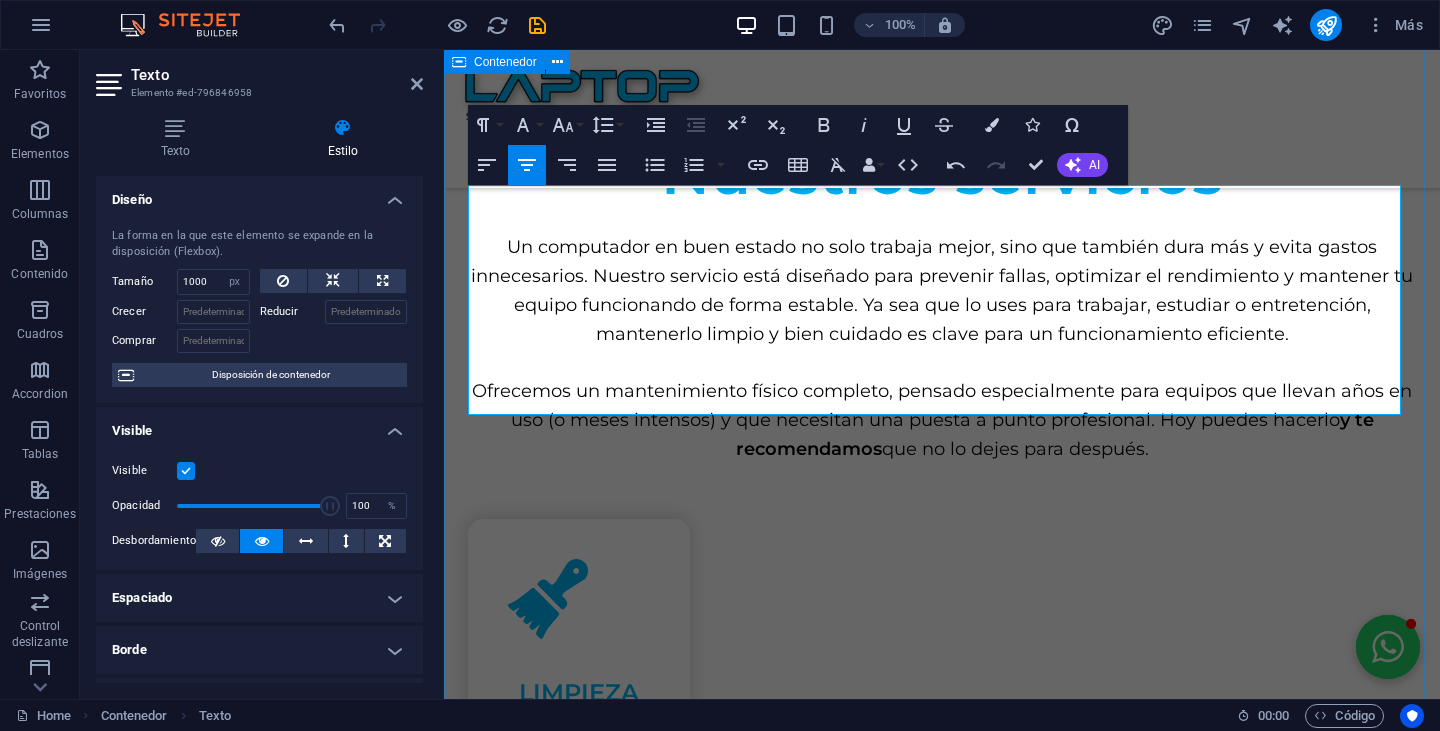 click on "Nuestros servicios Un computador en buen estado no solo trabaja mejor, sino que también dura más y evita gastos innecesarios. Nuestro servicio está diseñado para prevenir fallas, optimizar el rendimiento y mantener tu equipo funcionando de forma estable. Ya sea que lo uses para trabajar, estudiar o entretención, mantenerlo limpio y bien cuidado es clave para un funcionamiento eficiente. Ofrecemos un mantenimiento físico completo, pensado especialmente para equipos que llevan años en uso (o meses intensos) y que necesitan una puesta a punto profesional. Hoy puedes hacerlo  y te recomendamos  que no lo dejes para después. LIMPIEZA Con el paso del tiempo, en el interior de tu equipo se acumulan partículas de polvo, pelusas y más, a un nivel que probablemente no imaginas, obstruyendo el flujo de aire fresco, ocasionando sobrecalentamiento y otros problemas. .fa-secondary{opacity:.4} TEMPERATURA LUBRICACIÓN .fa-secondary{opacity:.4} INSPECCIÓN" at bounding box center [942, 1830] 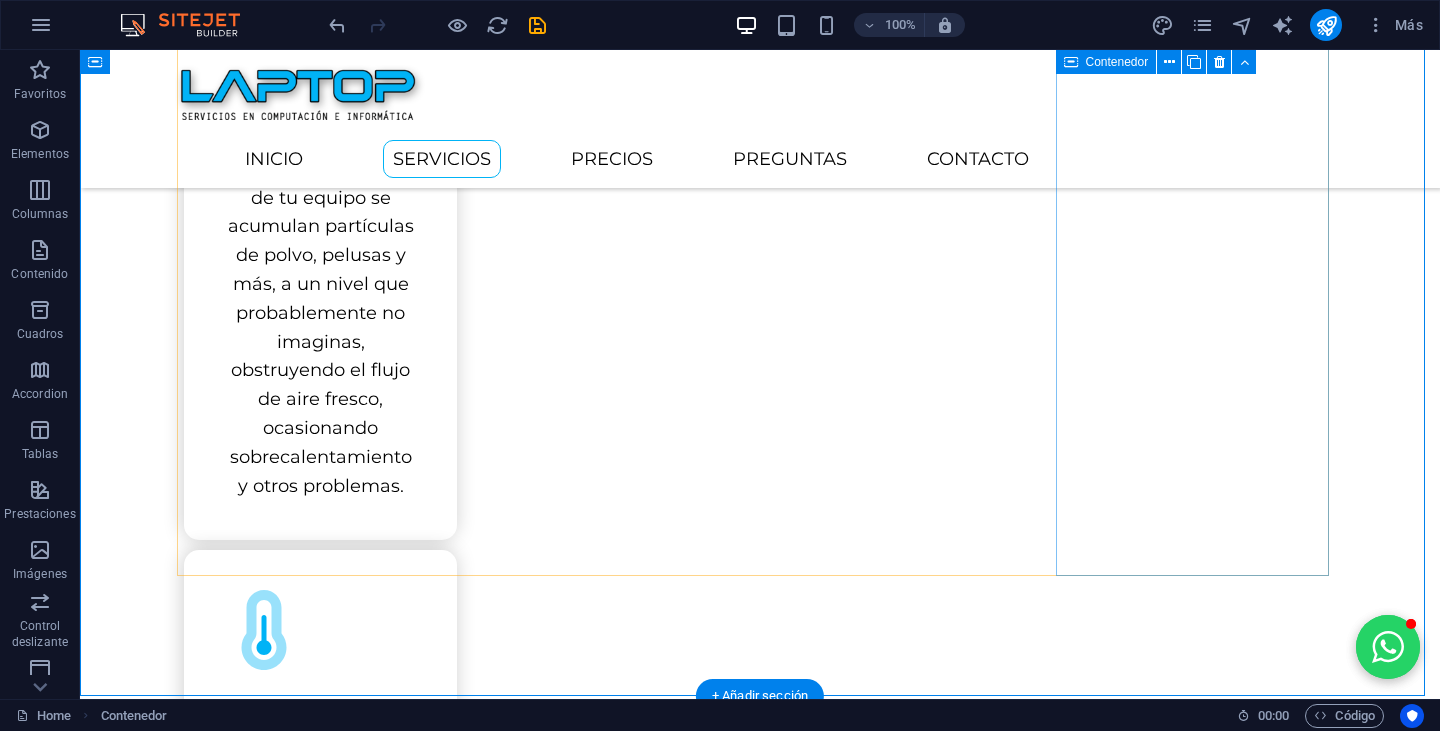 scroll, scrollTop: 1580, scrollLeft: 0, axis: vertical 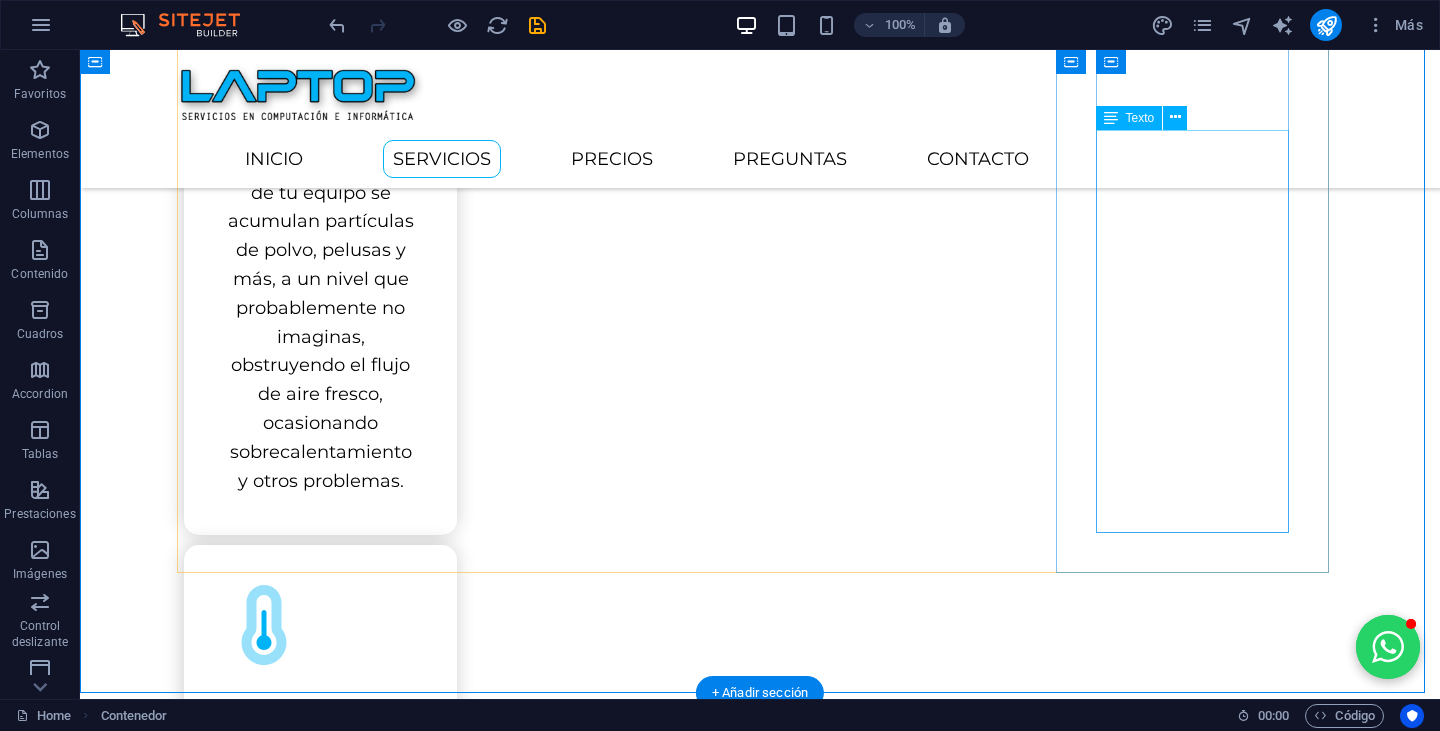 click on "Al igual que un vehículo, los equipos informáticos requieren una inspección periódica para detectar de manera anticipada posibles fallas silenciosas o futuras, de esta manera se puede extender su vida útil y disminuye la probabilidad de imprevistos." at bounding box center (320, 2151) 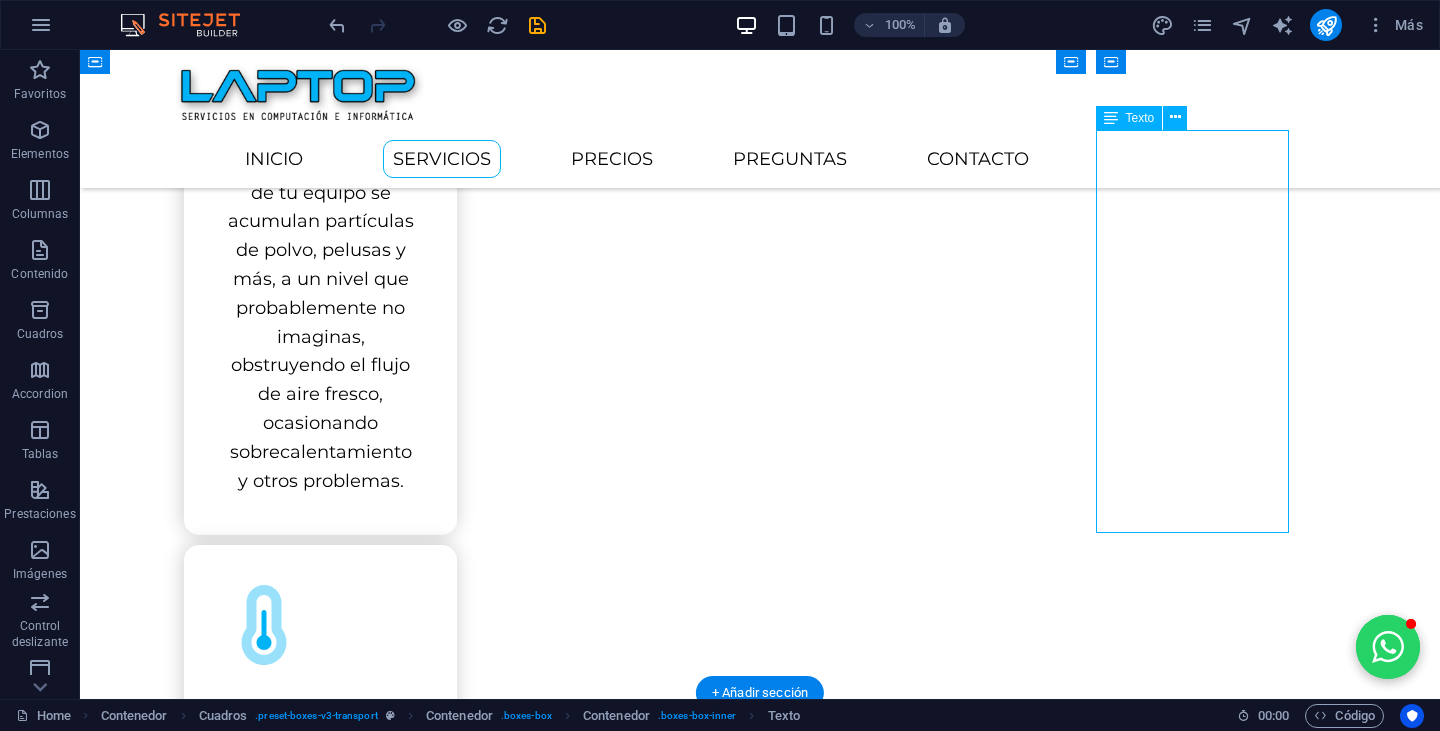 click on "Al igual que un vehículo, los equipos informáticos requieren una inspección periódica para detectar de manera anticipada posibles fallas silenciosas o futuras, de esta manera se puede extender su vida útil y disminuye la probabilidad de imprevistos." at bounding box center (320, 2151) 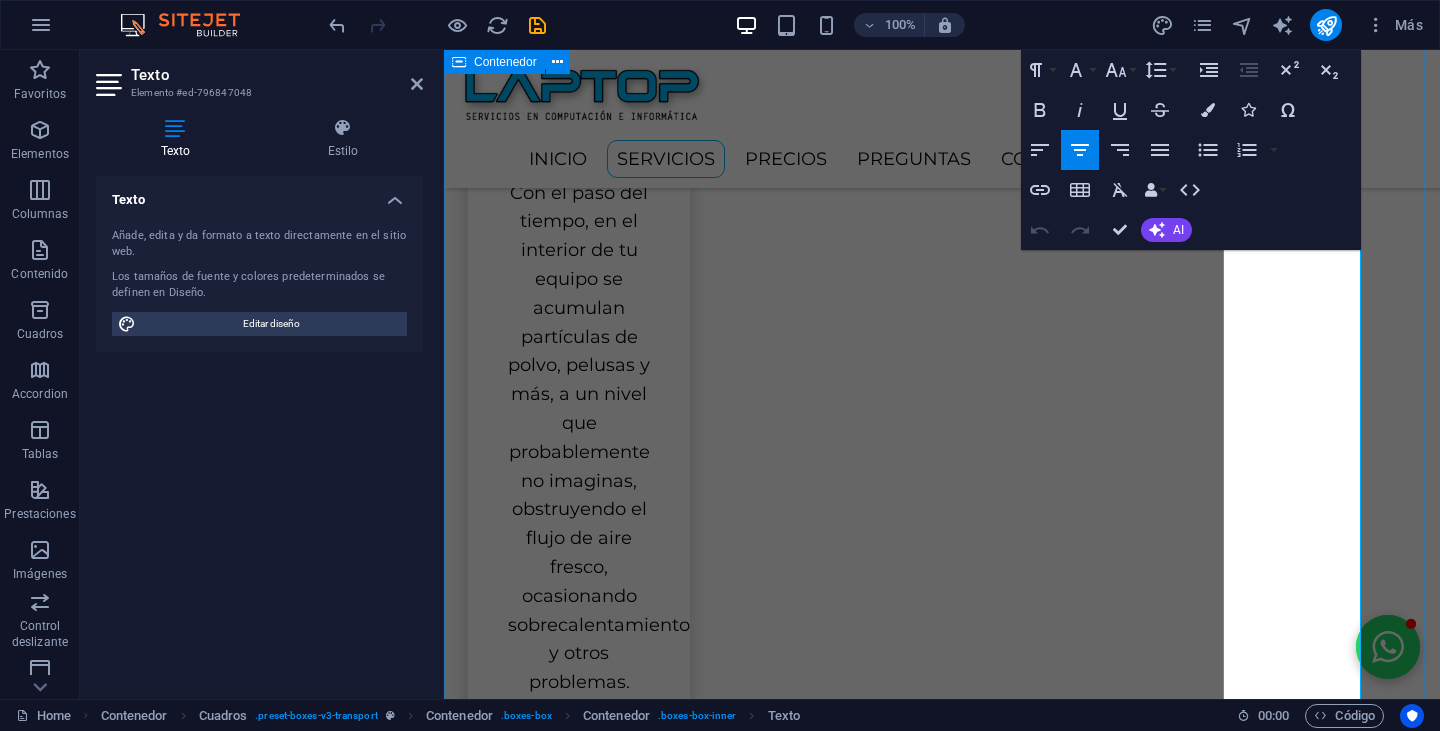 click on "Nuestros servicios Un computador en buen estado no solo trabaja mejor, sino que también dura más y evita gastos innecesarios. Nuestro servicio está diseñado para prevenir fallas, optimizar el rendimiento y mantener tu equipo funcionando de forma estable. Ya sea que lo uses para trabajar, estudiar o entretención, mantenerlo limpio y bien cuidado es clave para un funcionamiento eficiente. Ofrecemos un mantenimiento físico completo, pensado especialmente para equipos que llevan años en uso (o meses intensos) y que necesitan una puesta a punto profesional. Hoy puedes hacerlo  y te recomendamos  que no lo dejes para después. LIMPIEZA Con el paso del tiempo, en el interior de tu equipo se acumulan partículas de polvo, pelusas y más, a un nivel que probablemente no imaginas, obstruyendo el flujo de aire fresco, ocasionando sobrecalentamiento y otros problemas. .fa-secondary{opacity:.4} TEMPERATURA LUBRICACIÓN .fa-secondary{opacity:.4} INSPECCIÓN" at bounding box center (942, 1276) 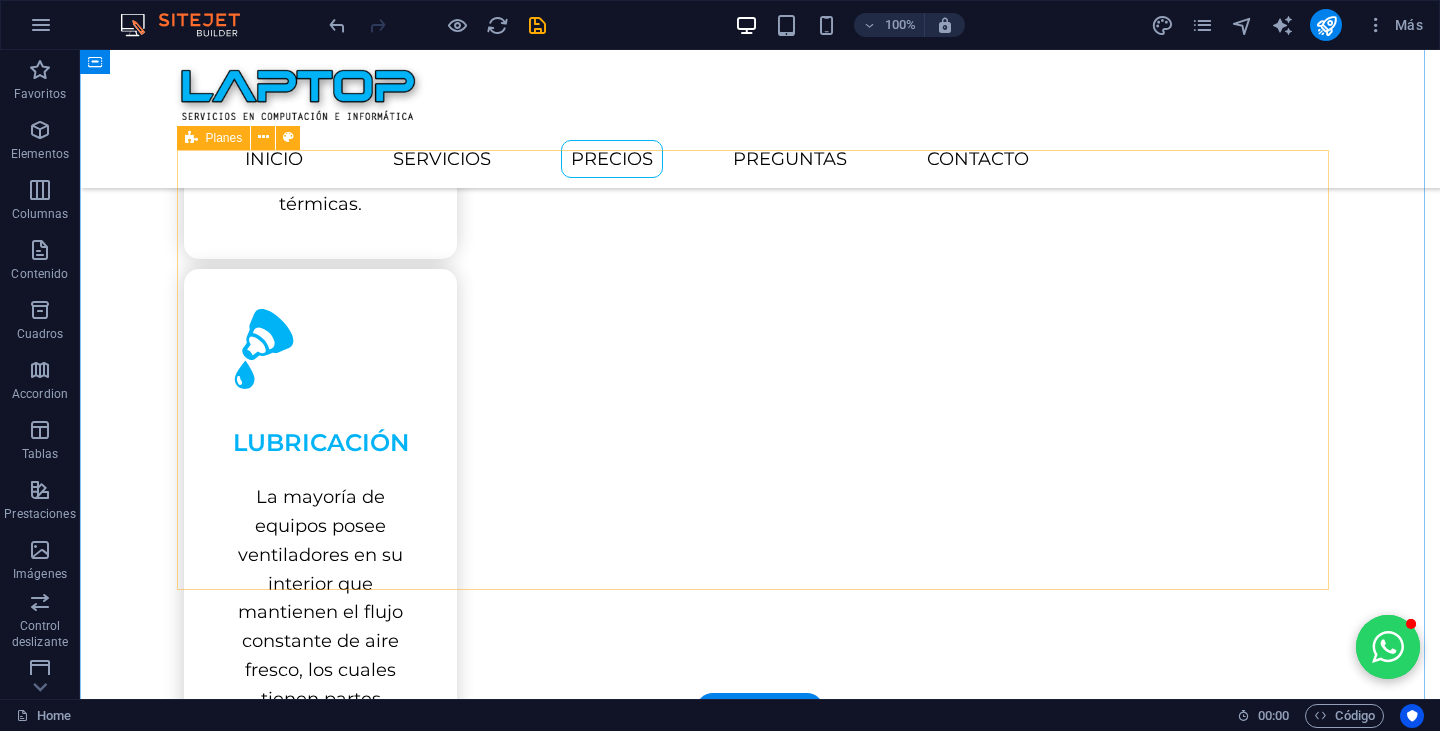 scroll, scrollTop: 2436, scrollLeft: 0, axis: vertical 